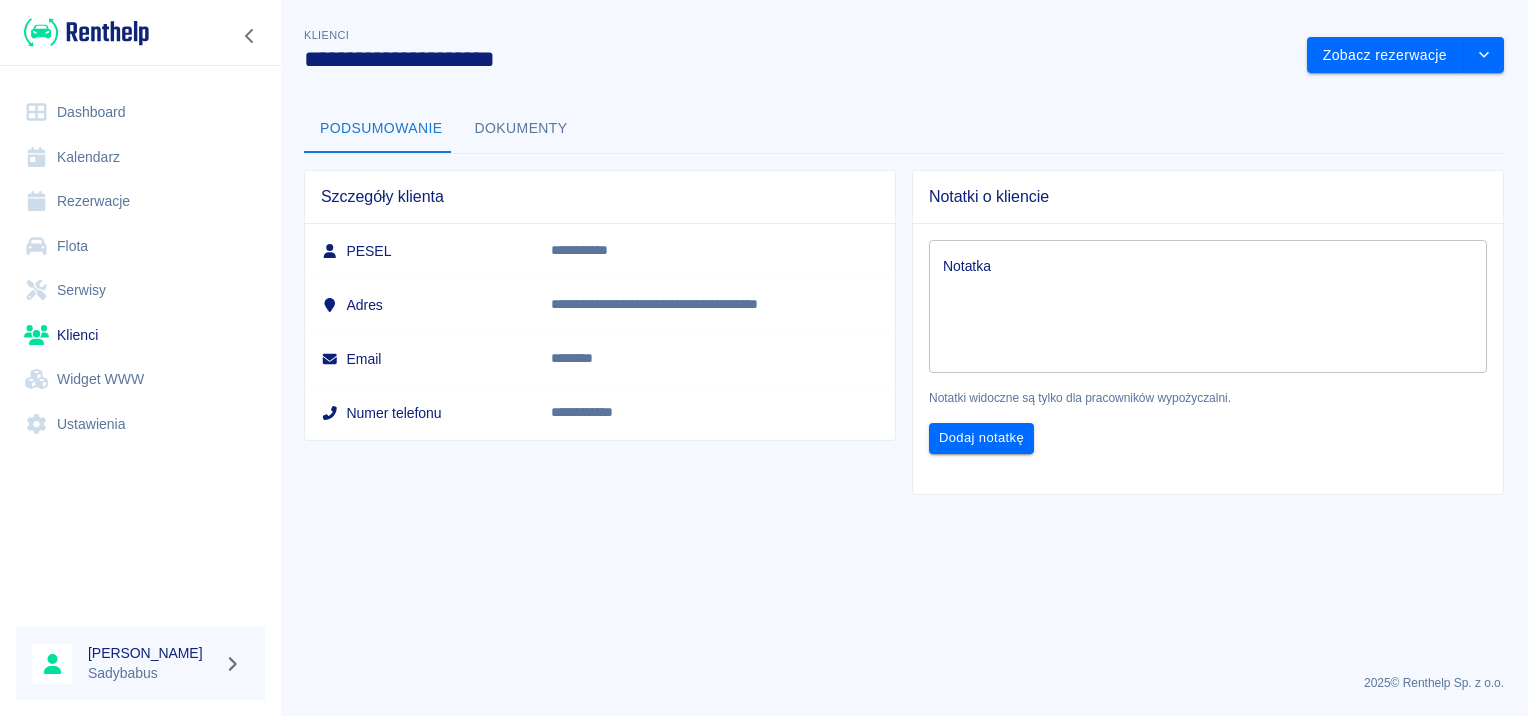 scroll, scrollTop: 0, scrollLeft: 0, axis: both 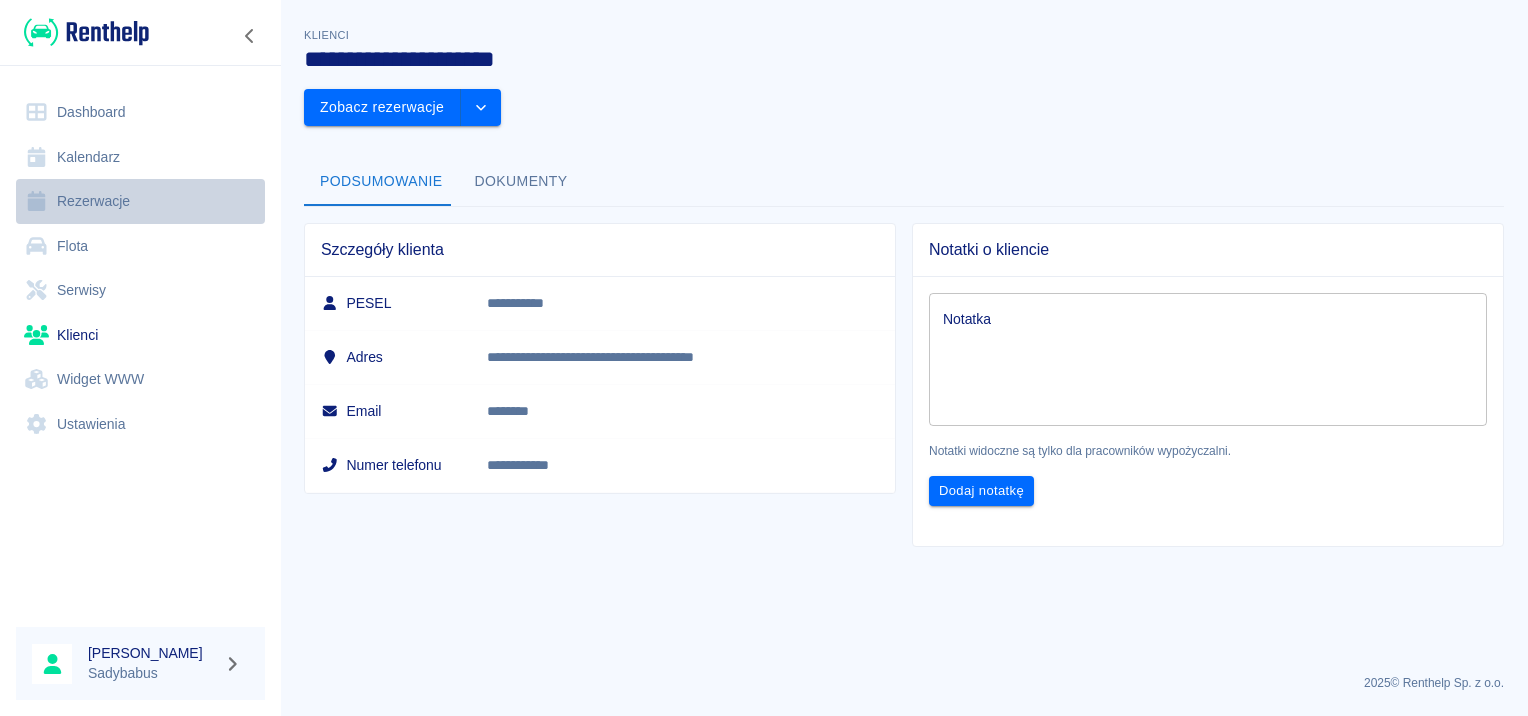 click on "Rezerwacje" at bounding box center [140, 201] 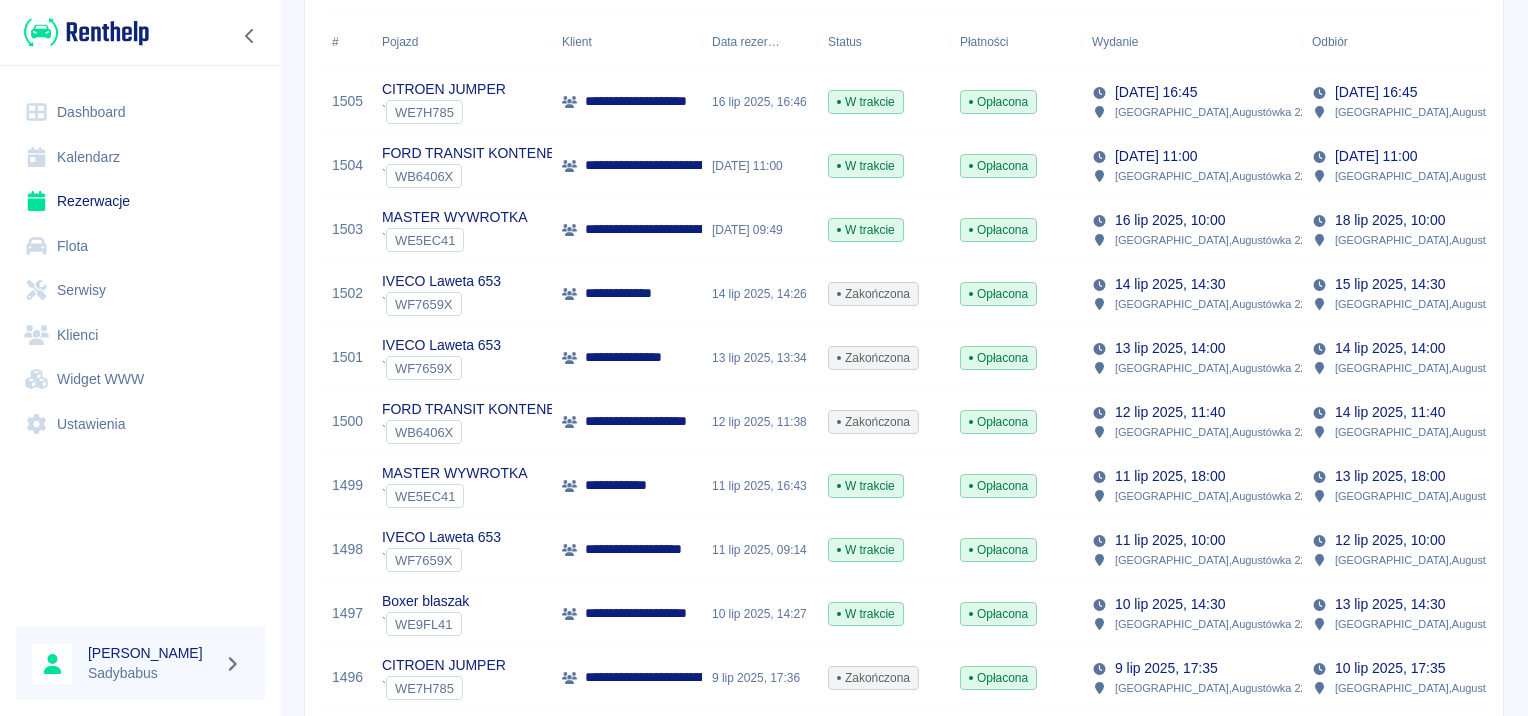 scroll, scrollTop: 400, scrollLeft: 0, axis: vertical 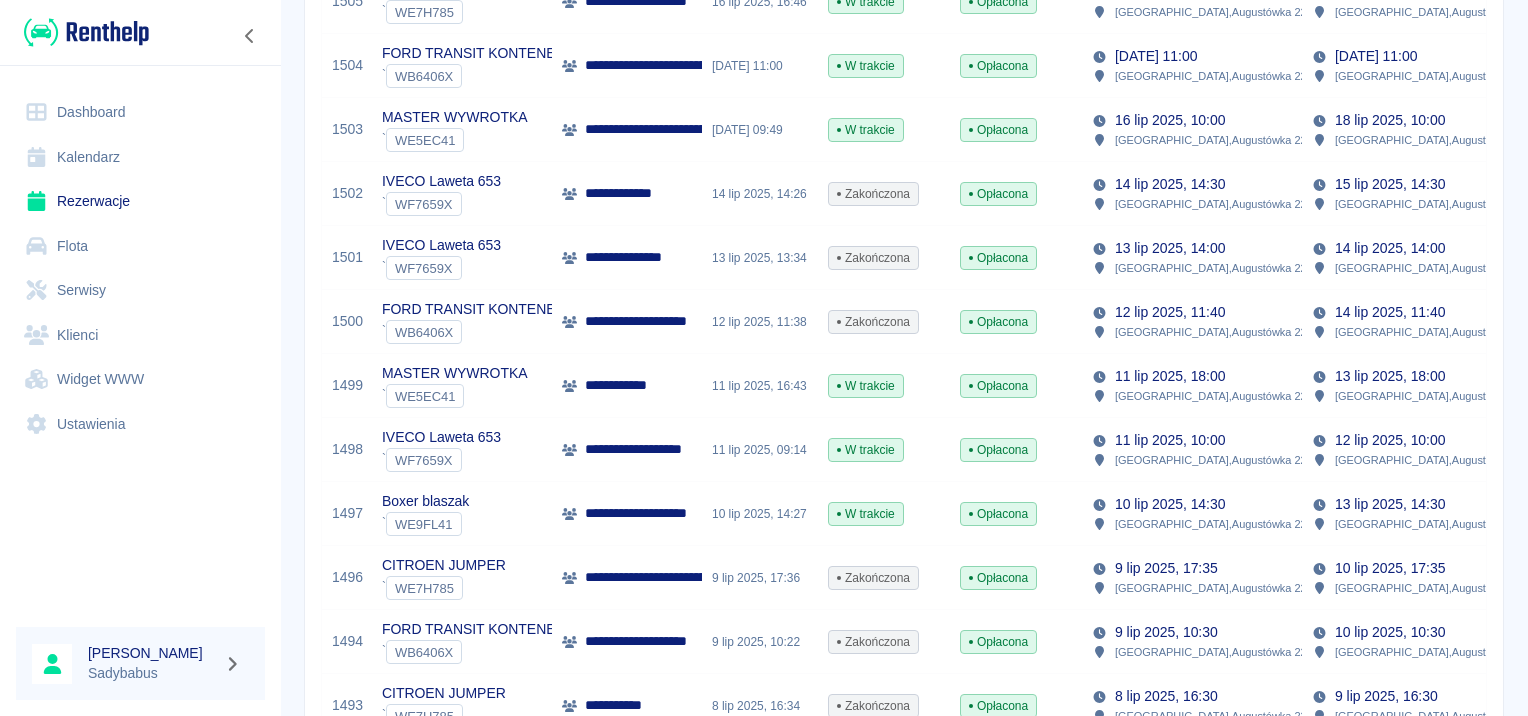 click on "**********" at bounding box center (651, 513) 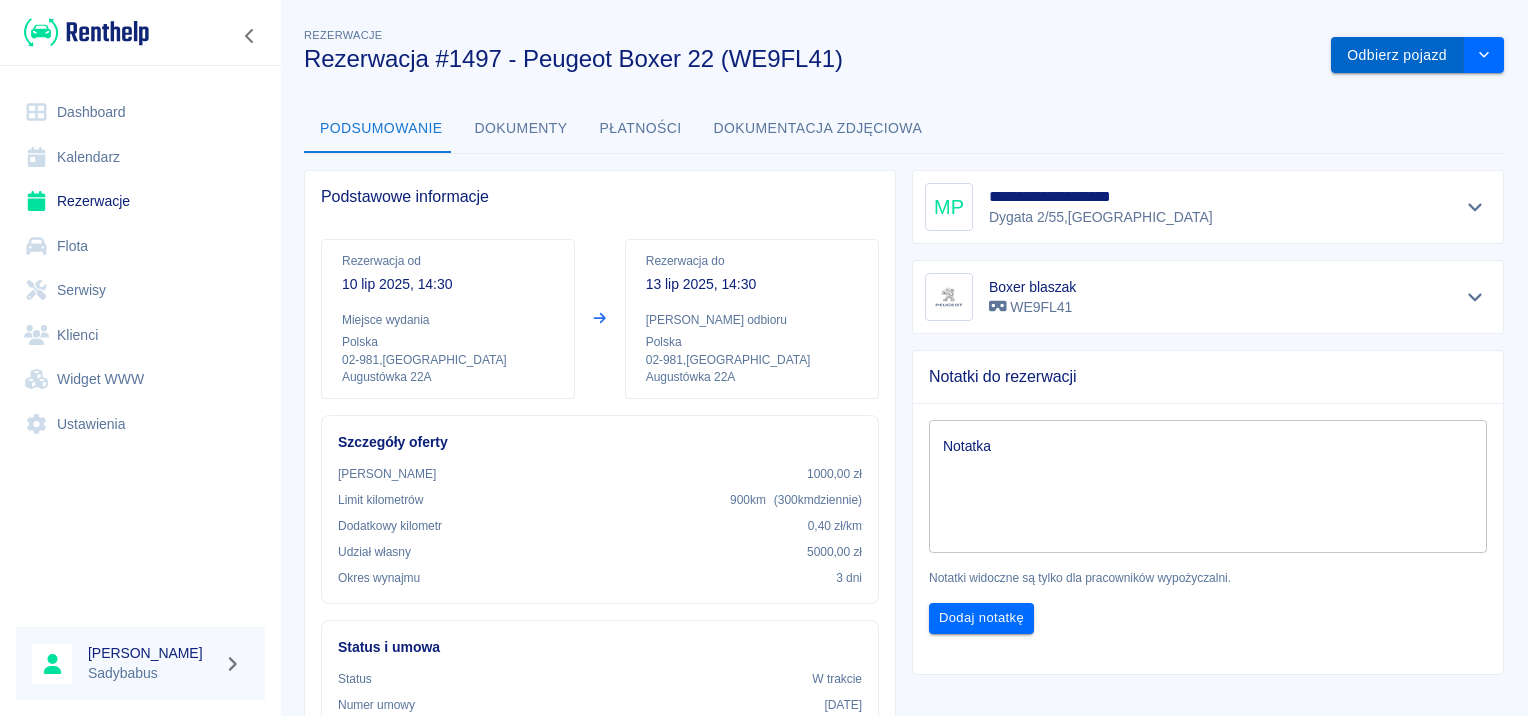 click on "Odbierz pojazd" at bounding box center [1397, 55] 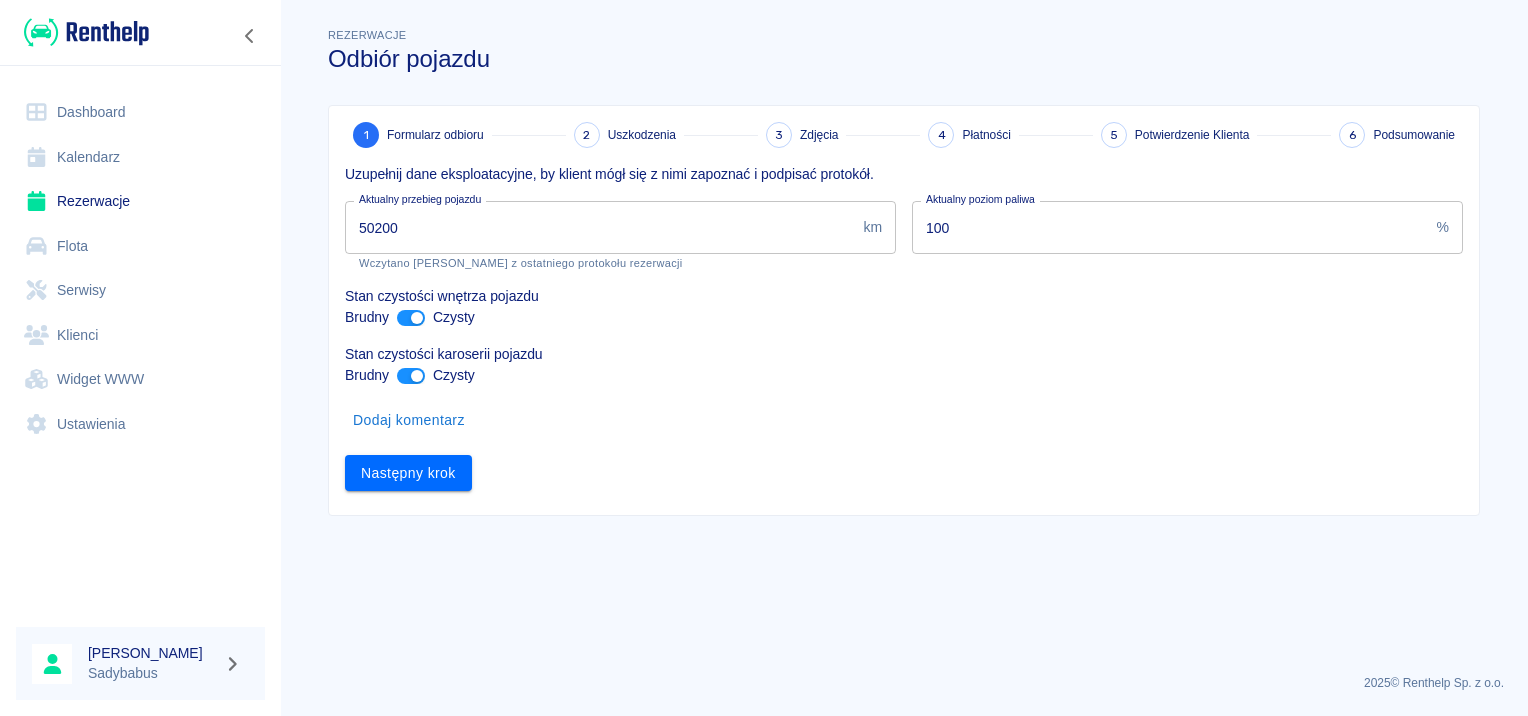 click on "50200" at bounding box center (600, 227) 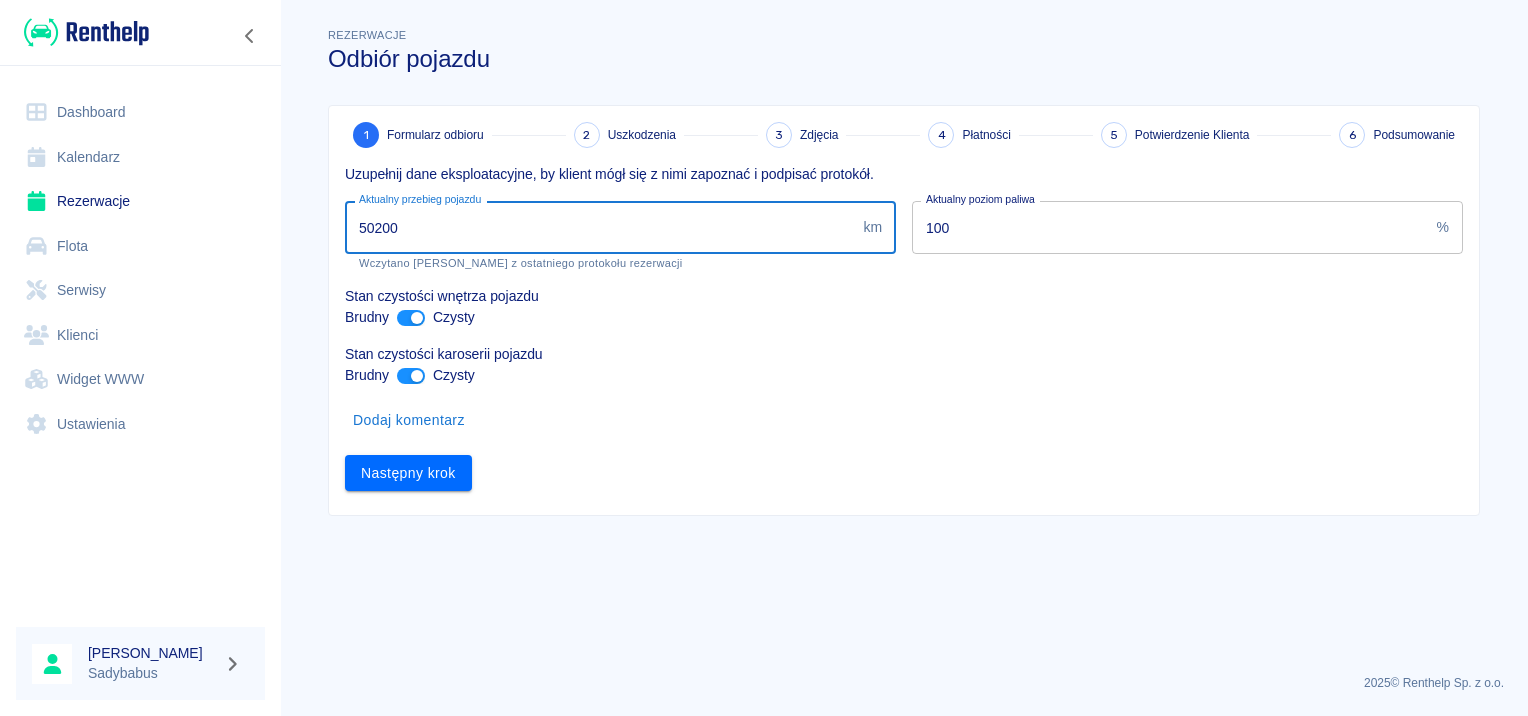 click on "50200" at bounding box center (600, 227) 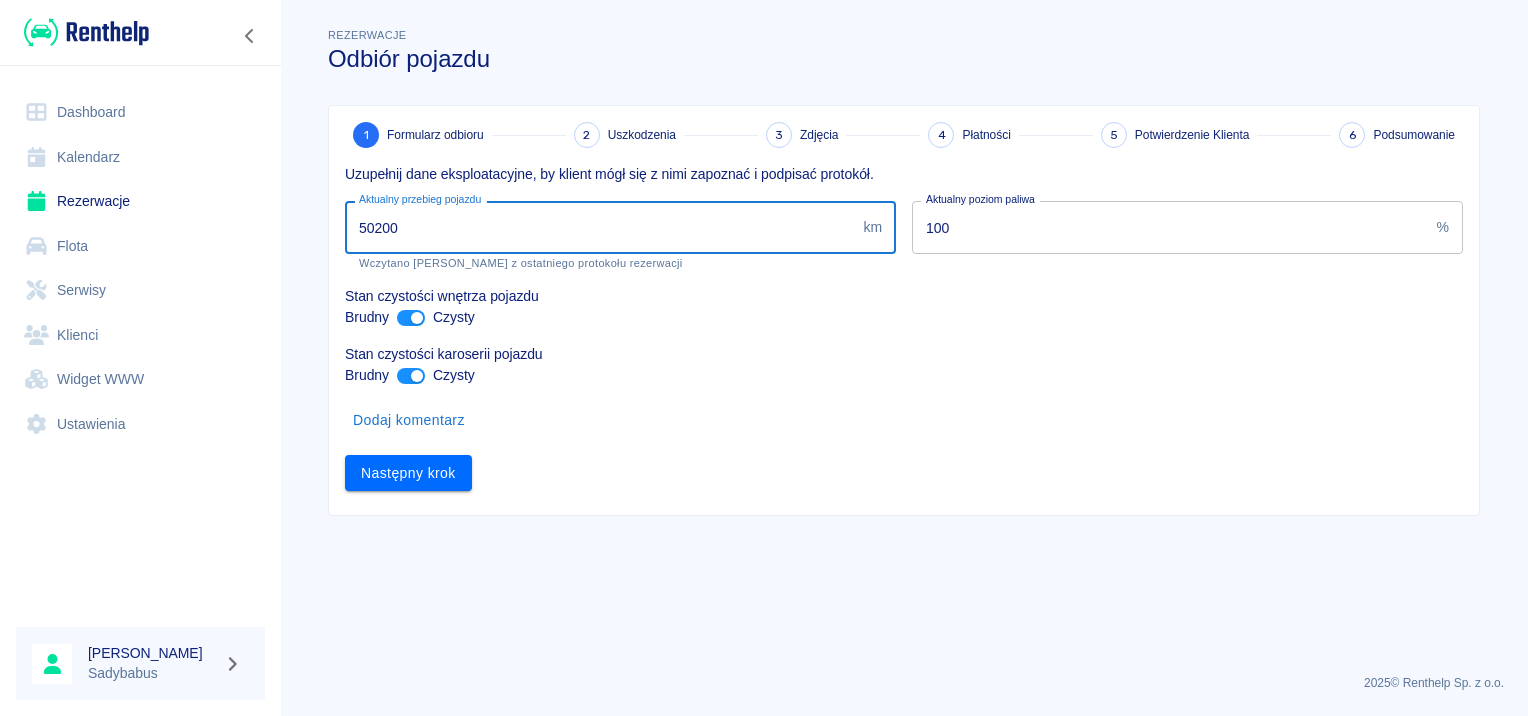 click on "50200" at bounding box center [600, 227] 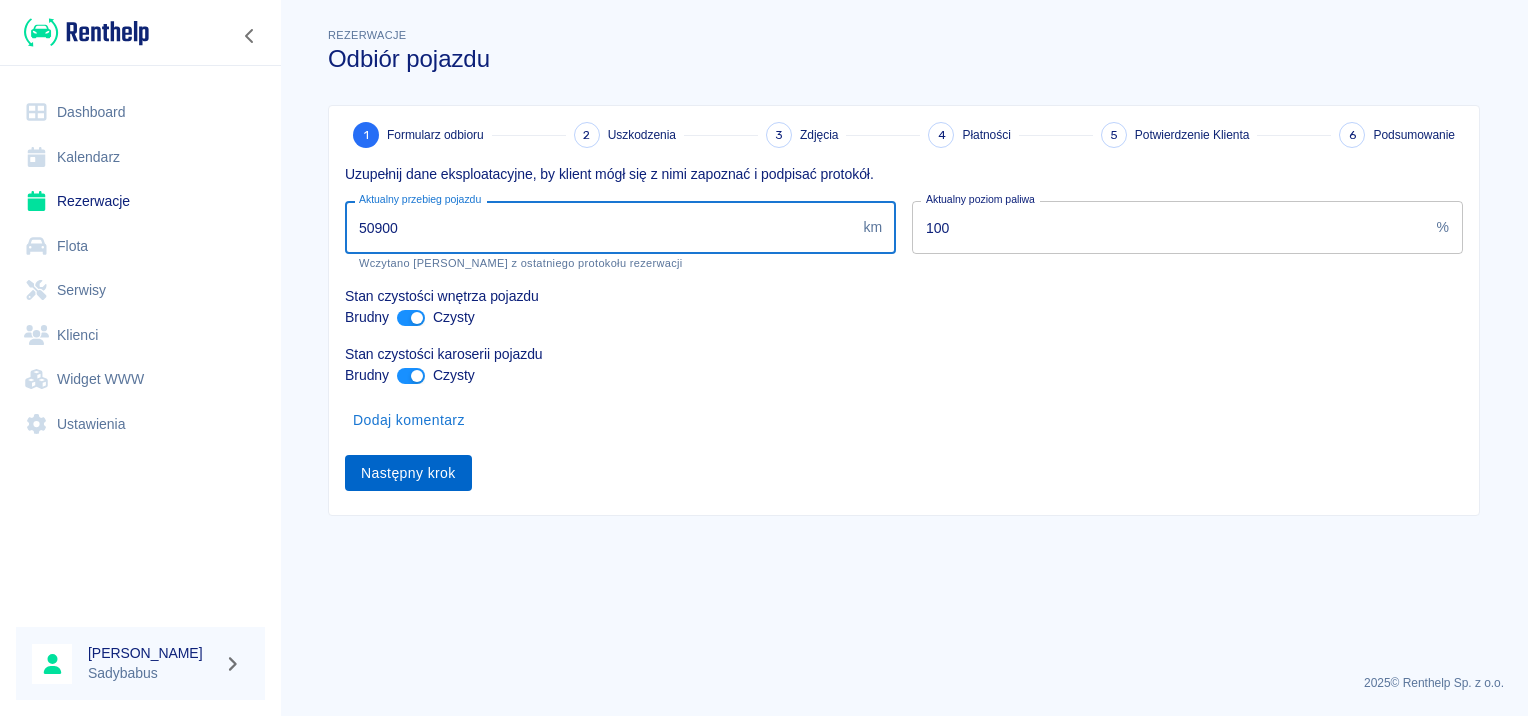 type on "50900" 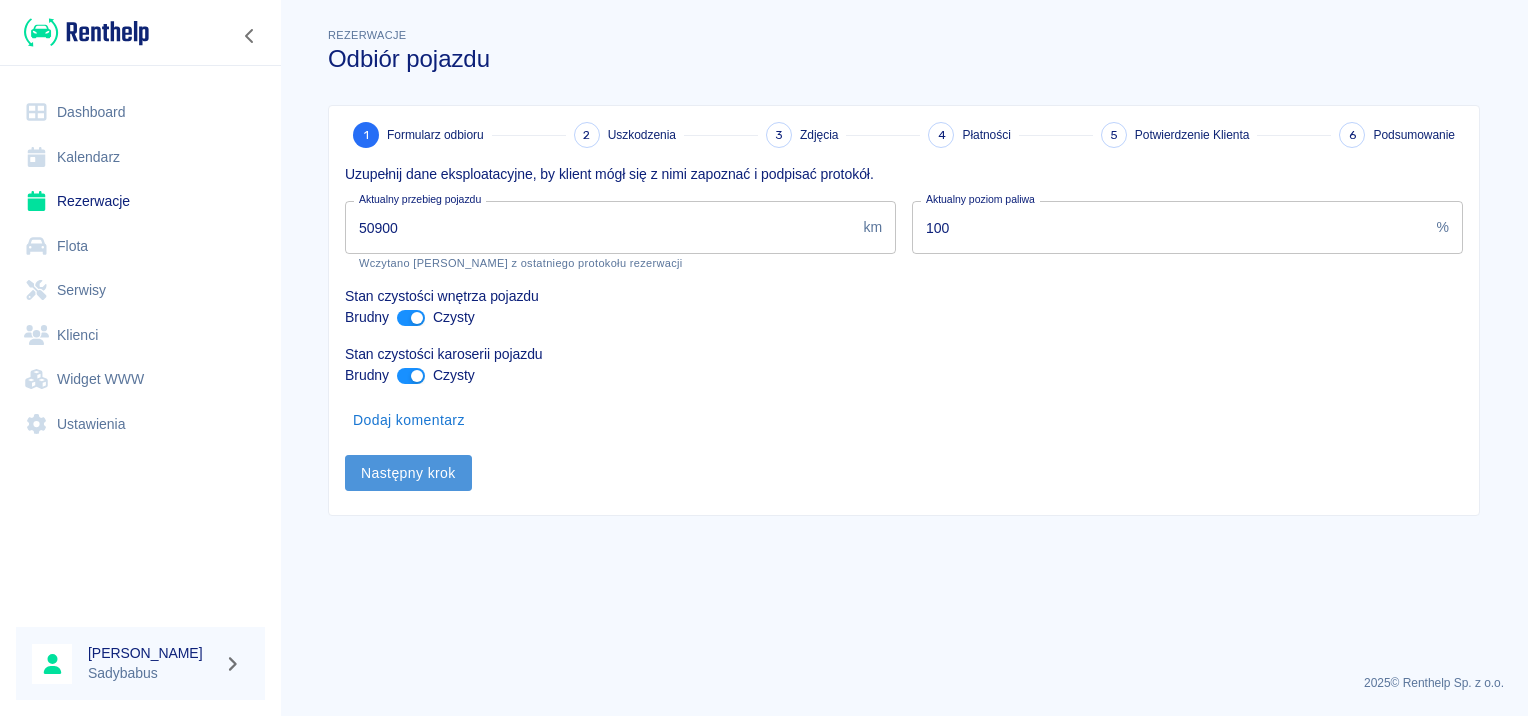 click on "Następny krok" at bounding box center (408, 473) 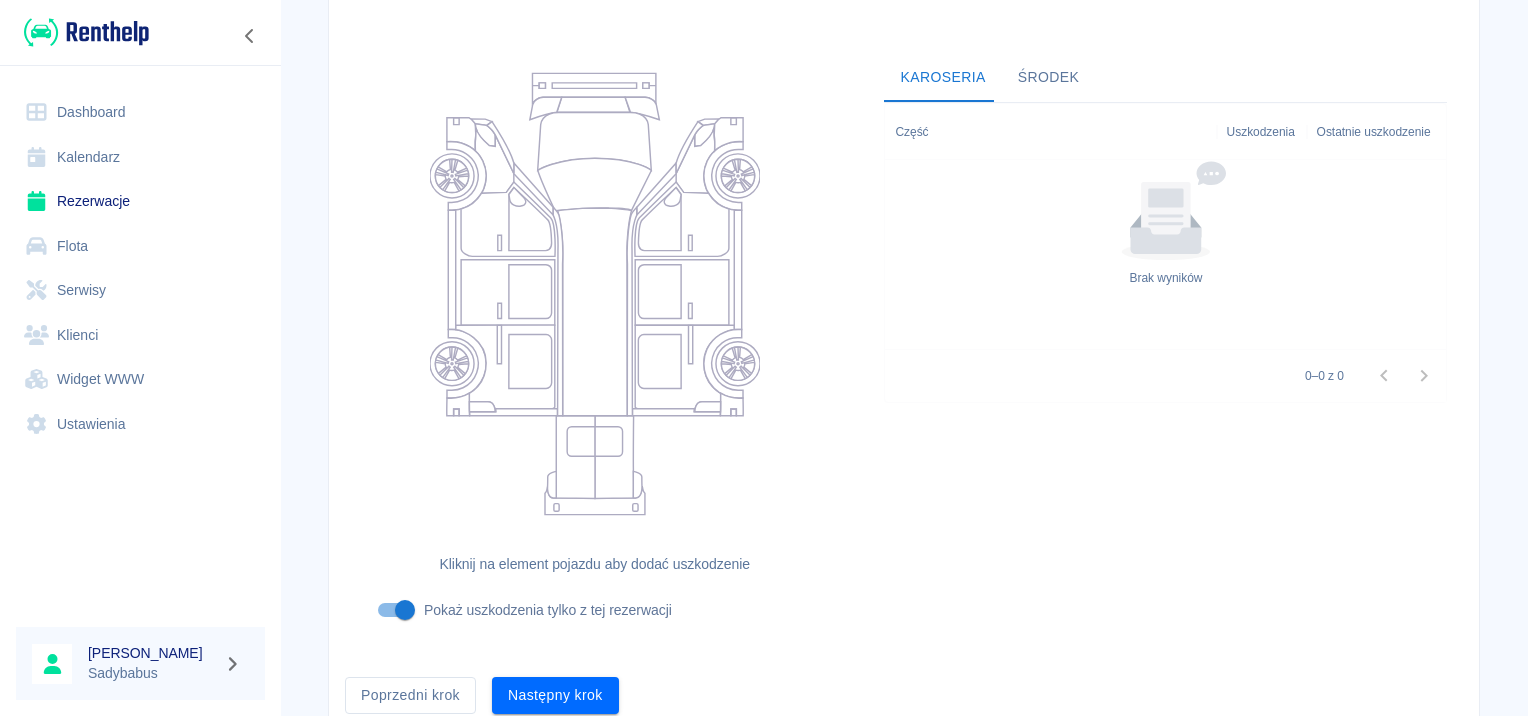 scroll, scrollTop: 238, scrollLeft: 0, axis: vertical 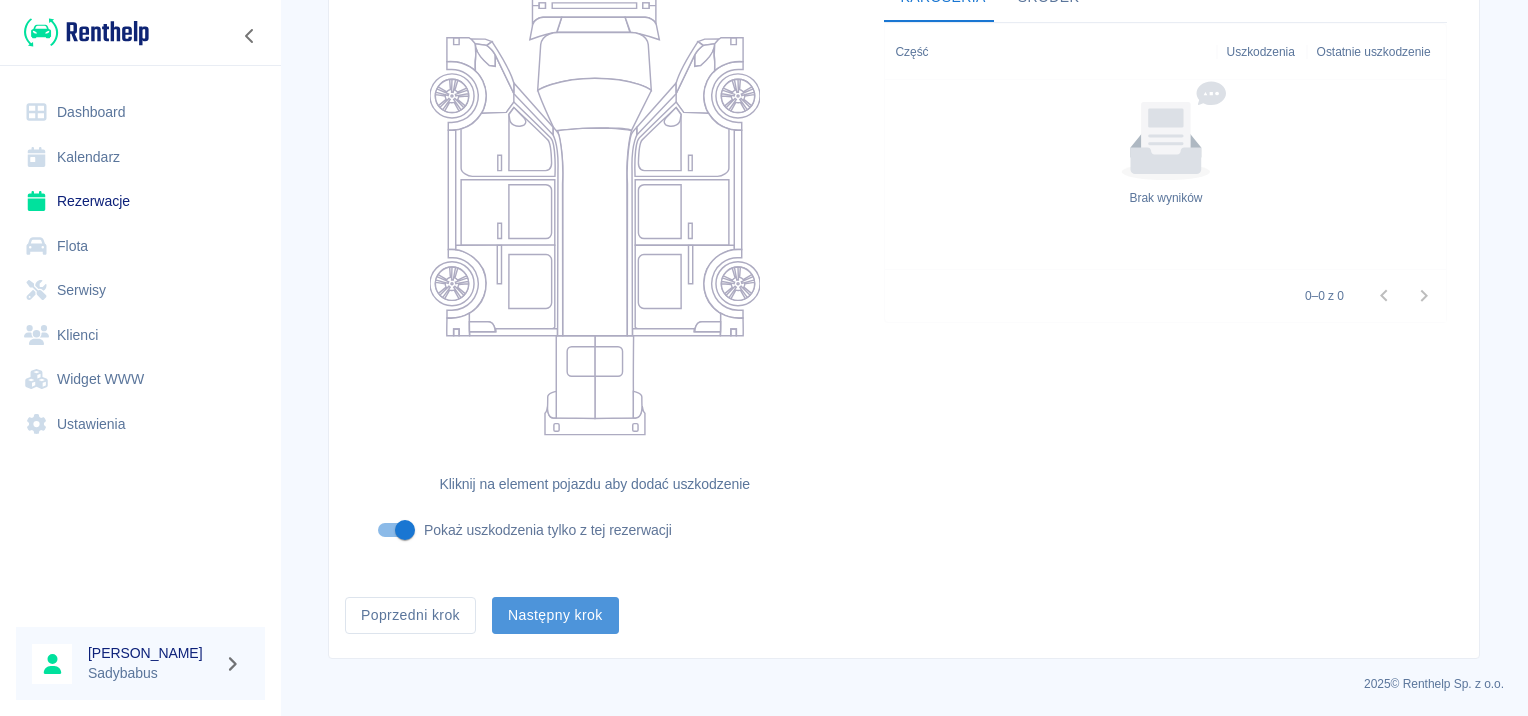 click on "Następny krok" at bounding box center [555, 615] 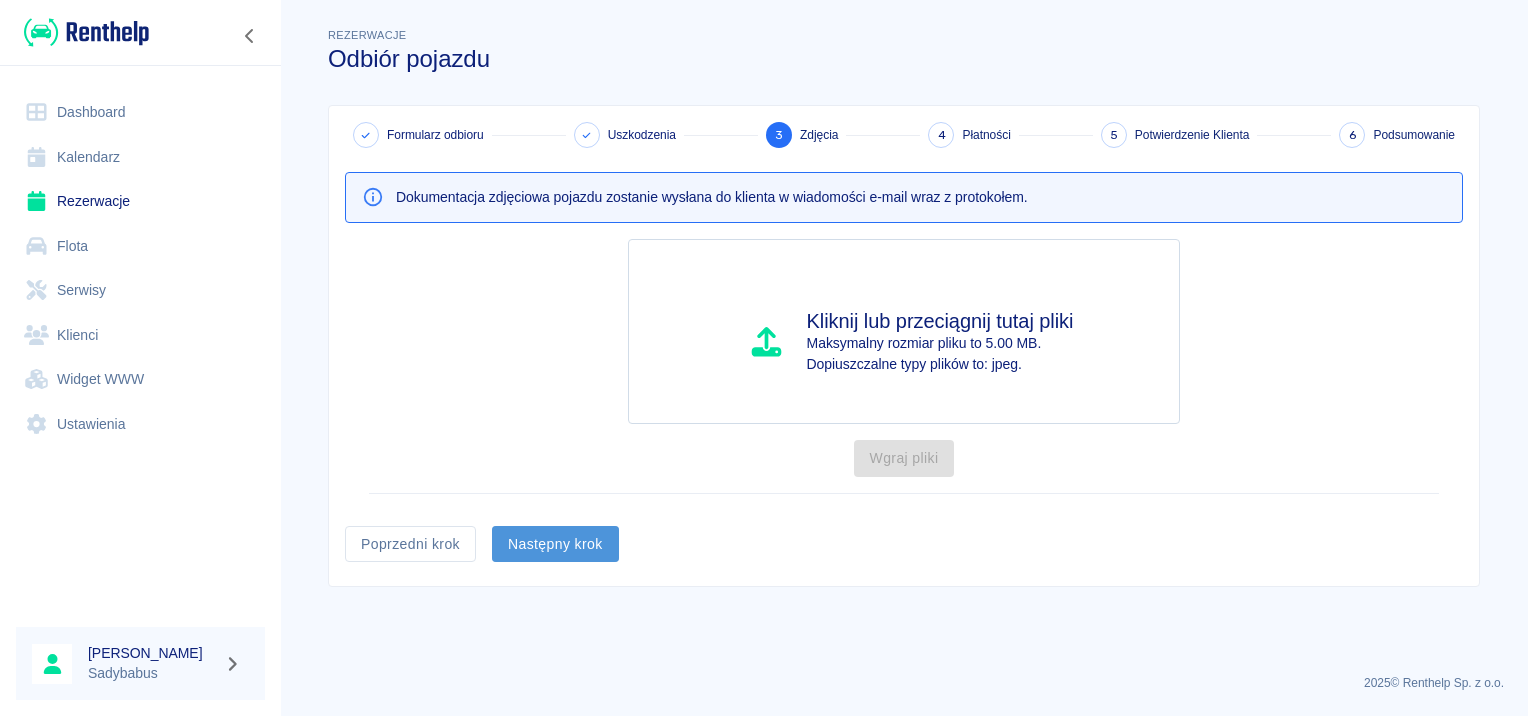 click on "Następny krok" at bounding box center [555, 544] 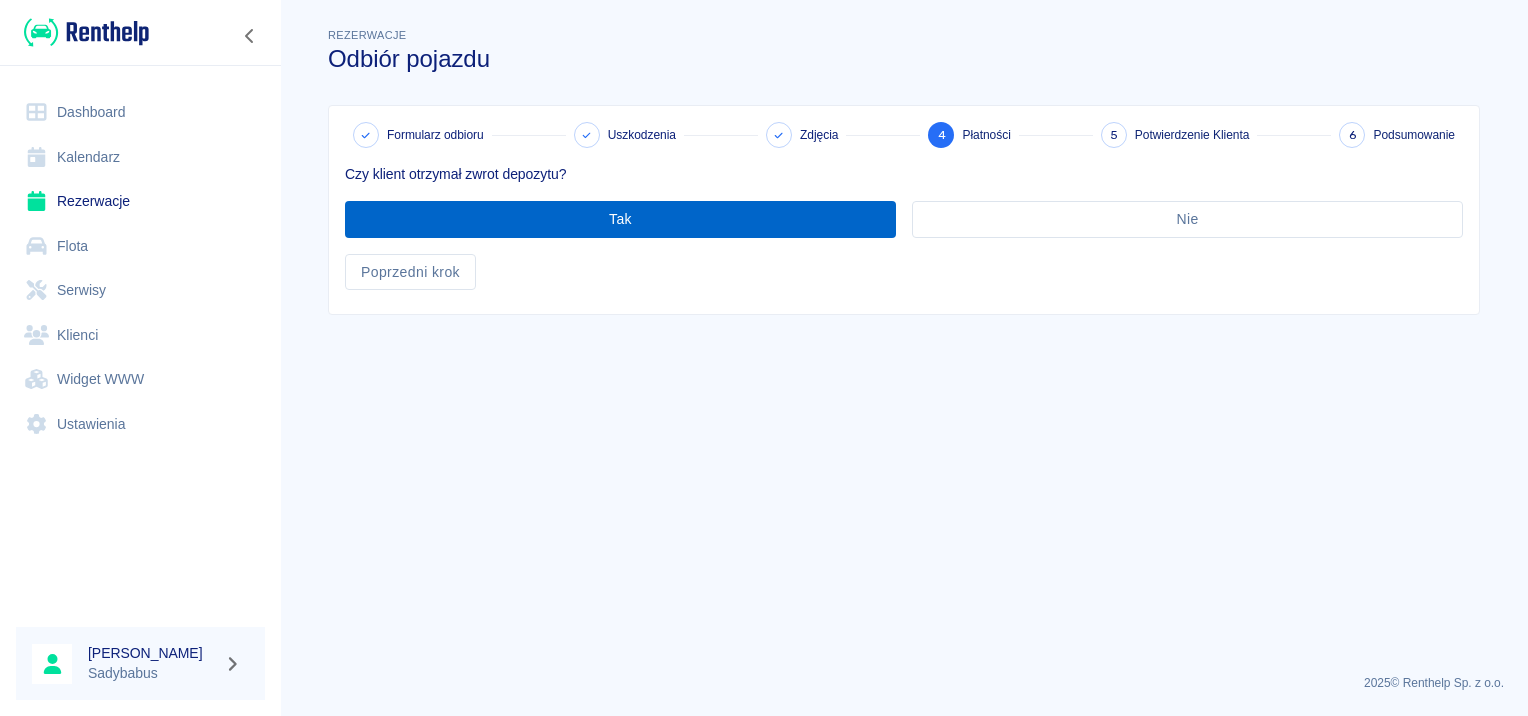 click on "Tak" at bounding box center (620, 219) 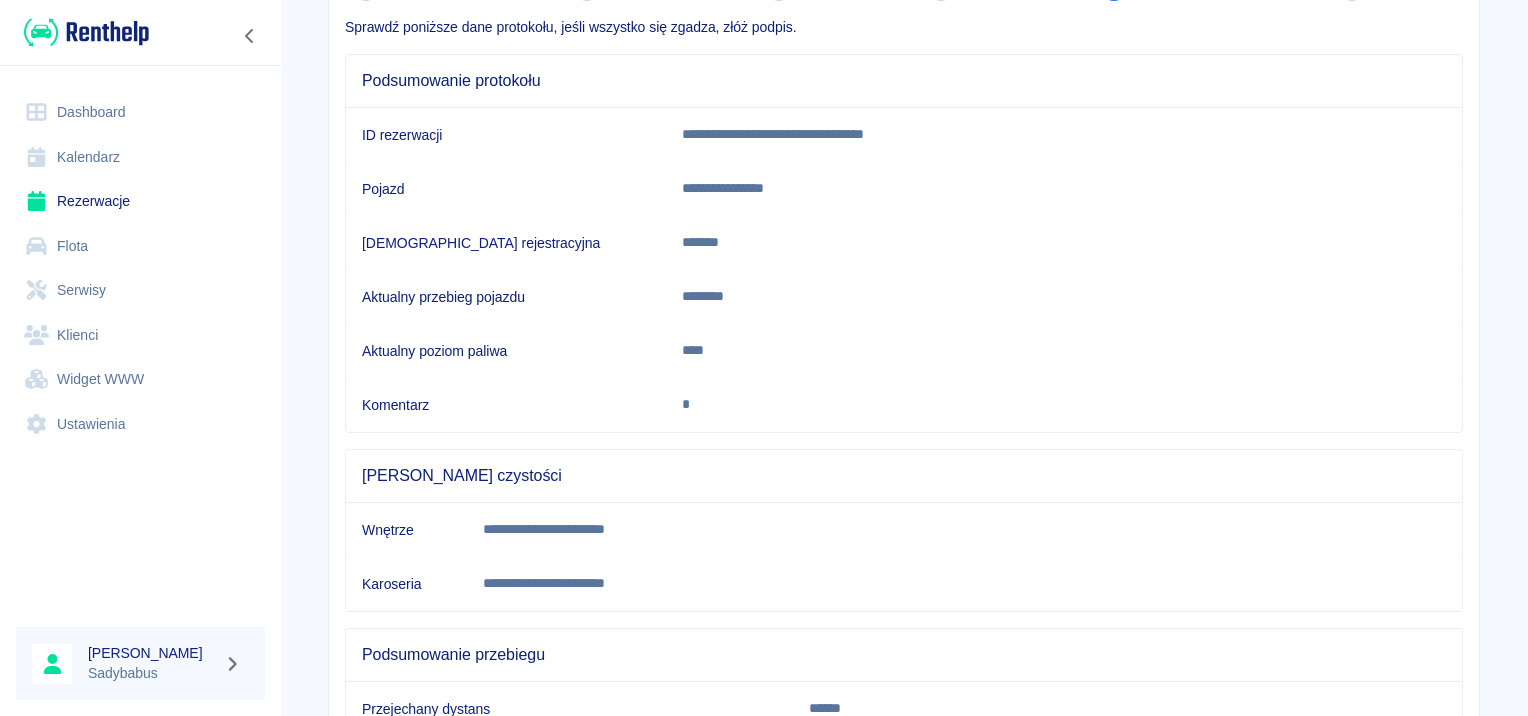 scroll, scrollTop: 353, scrollLeft: 0, axis: vertical 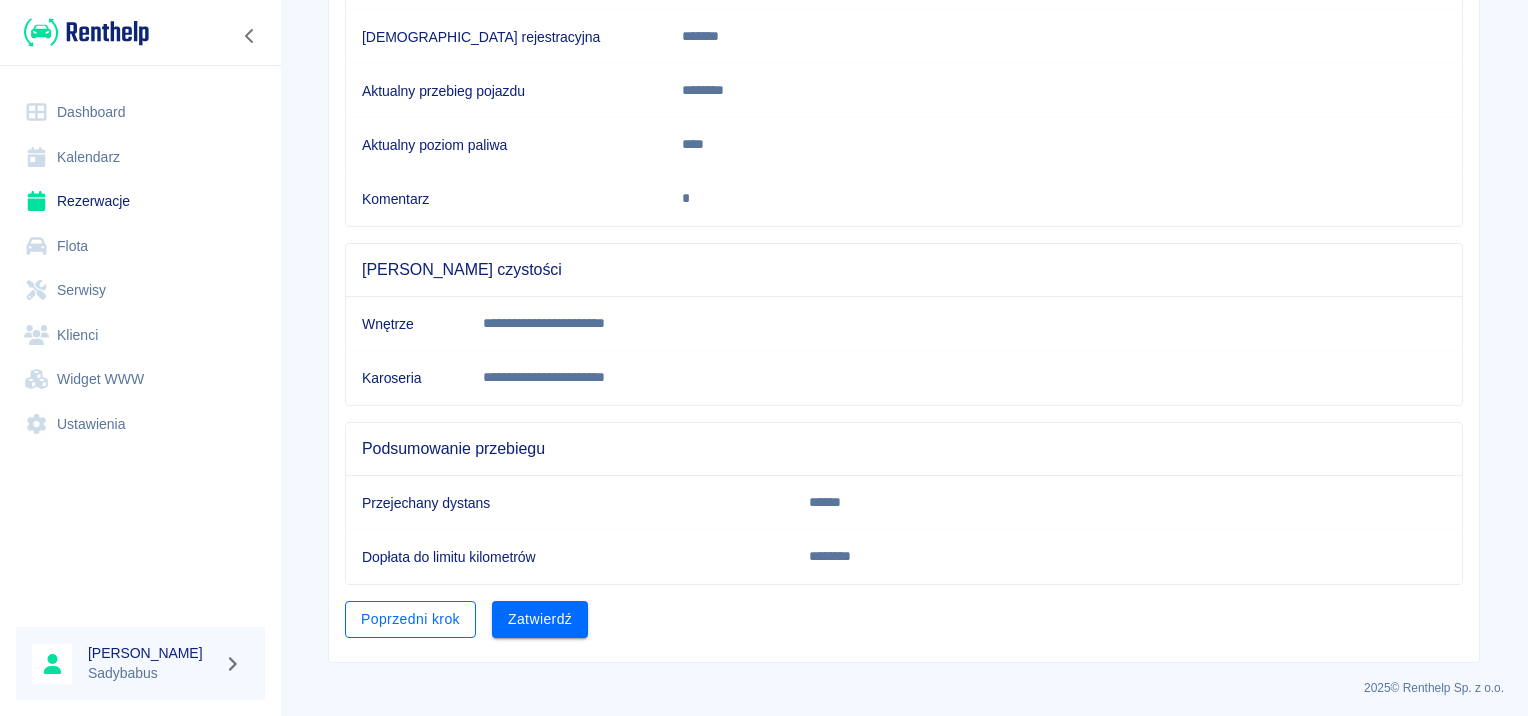 click on "Poprzedni krok" at bounding box center (410, 619) 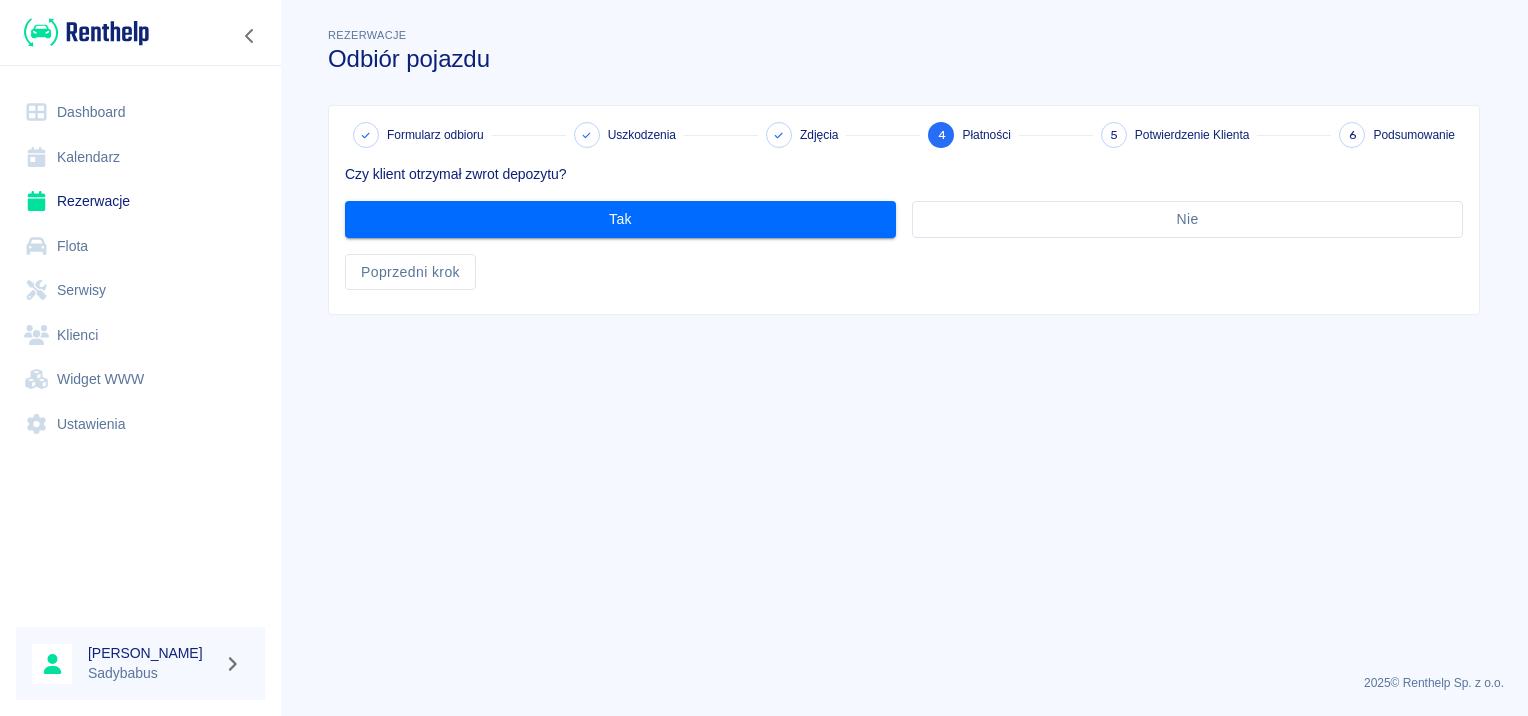 scroll, scrollTop: 0, scrollLeft: 0, axis: both 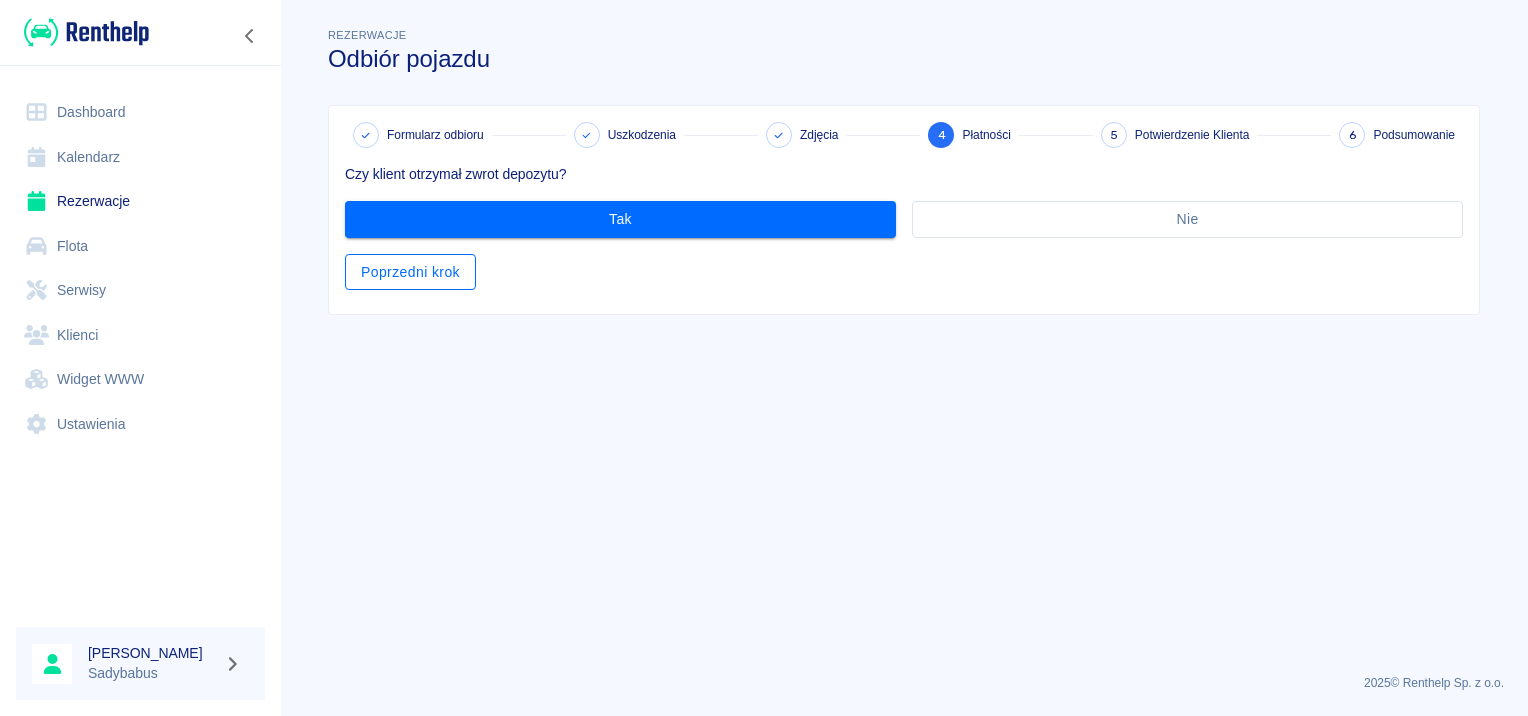 click on "Poprzedni krok" at bounding box center [410, 272] 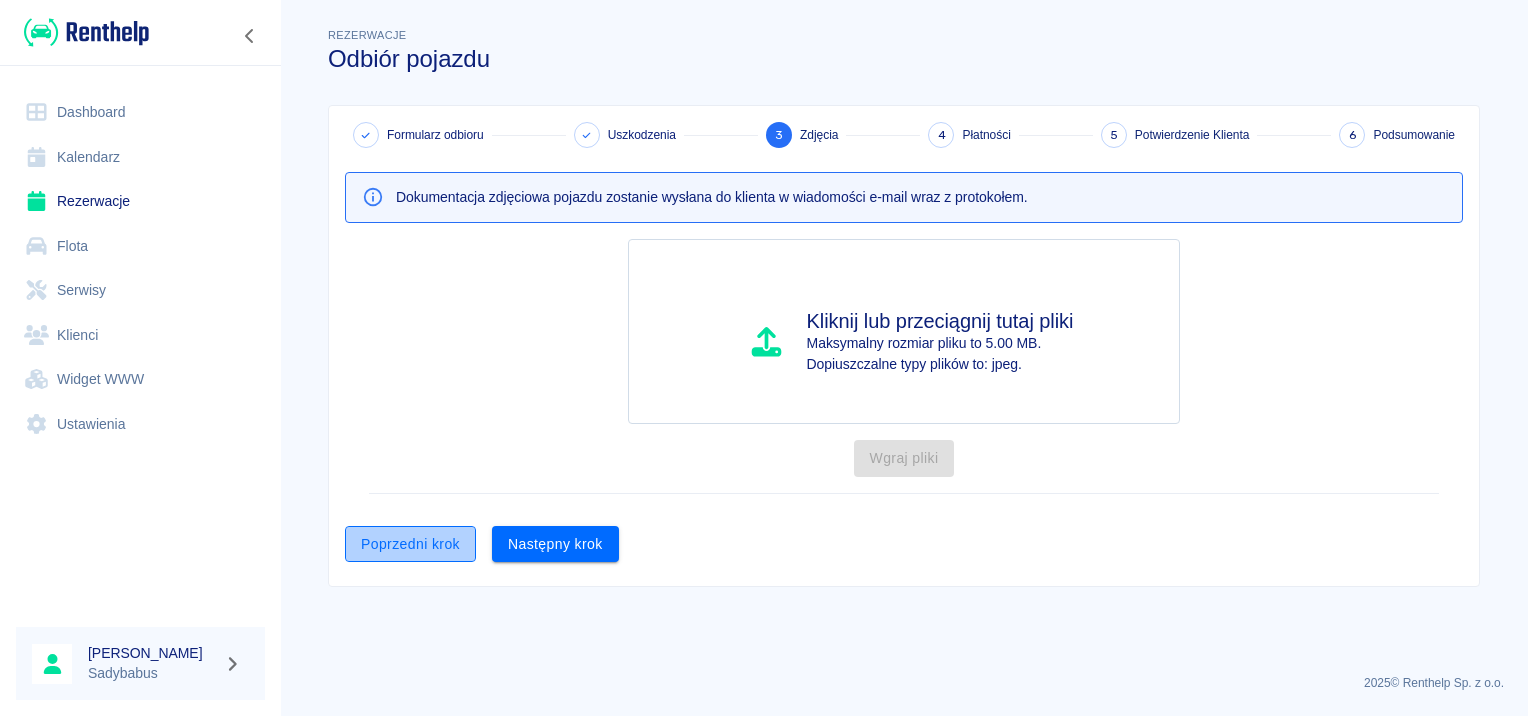 click on "Poprzedni krok" at bounding box center (410, 544) 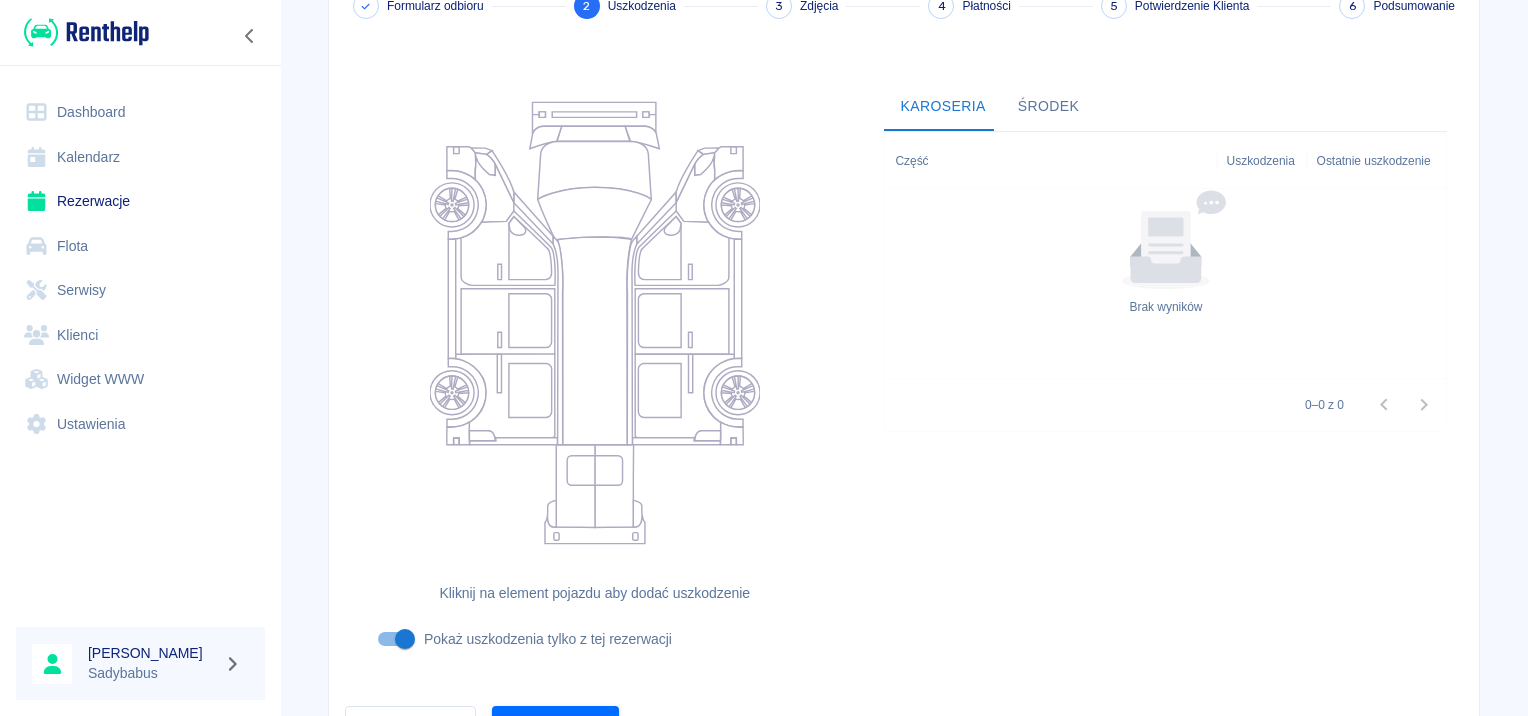 scroll, scrollTop: 238, scrollLeft: 0, axis: vertical 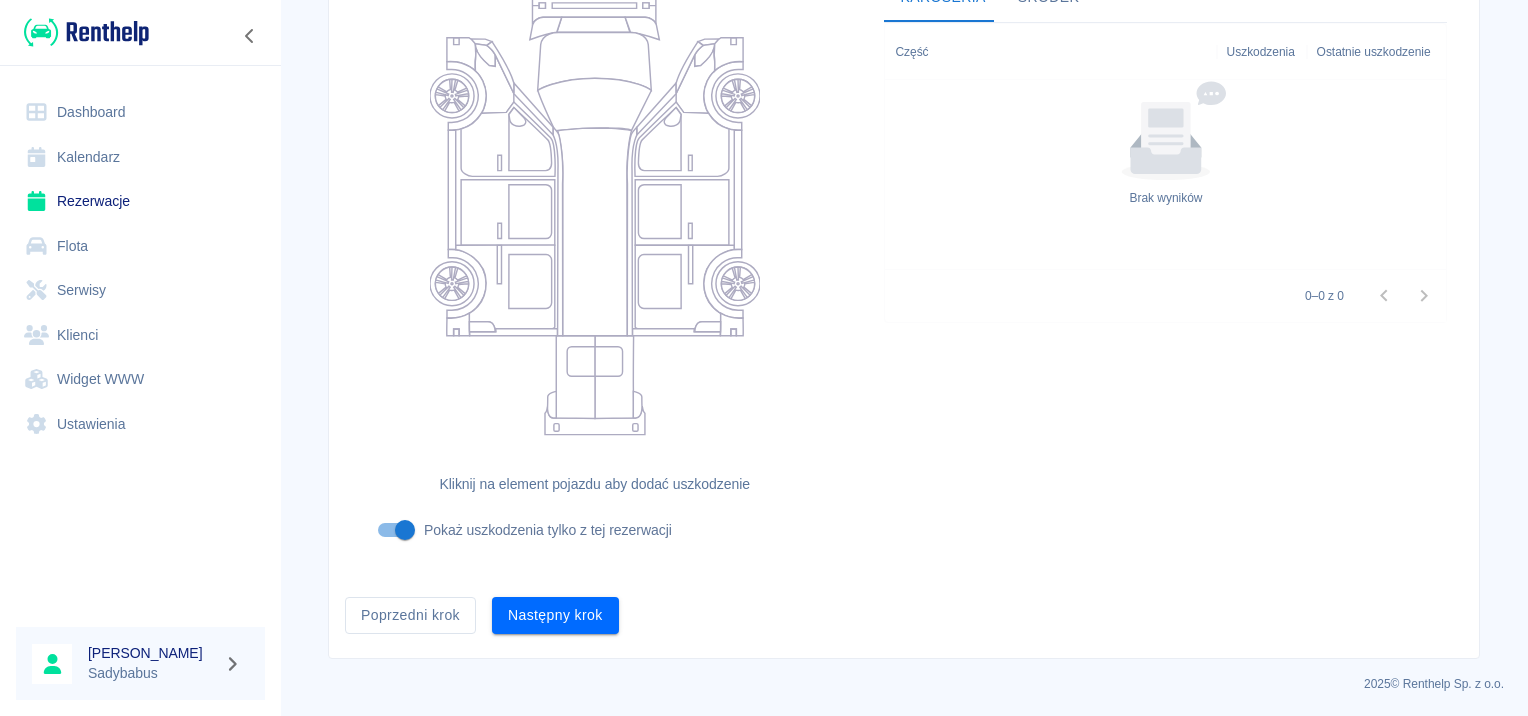 click on "Poprzedni krok" at bounding box center (402, 607) 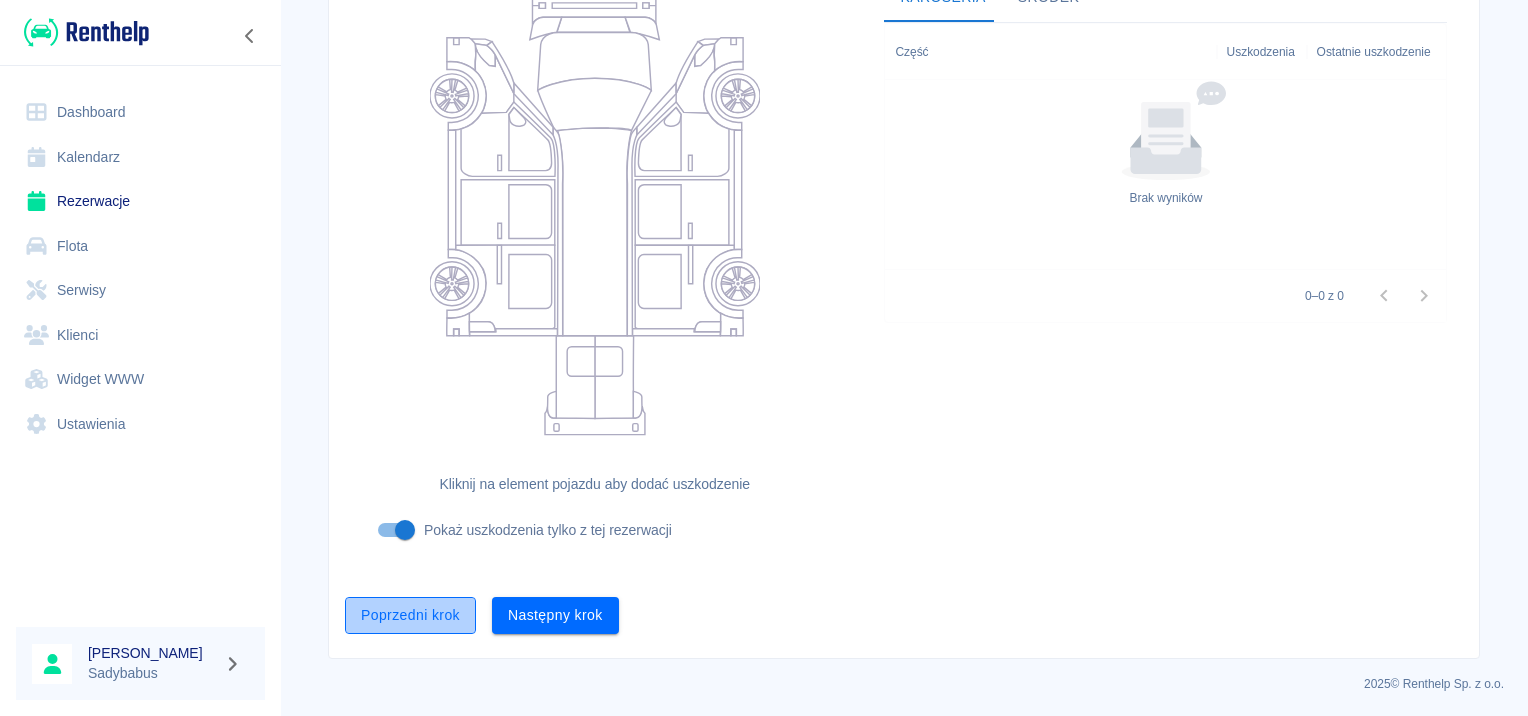 click on "Poprzedni krok" at bounding box center (410, 615) 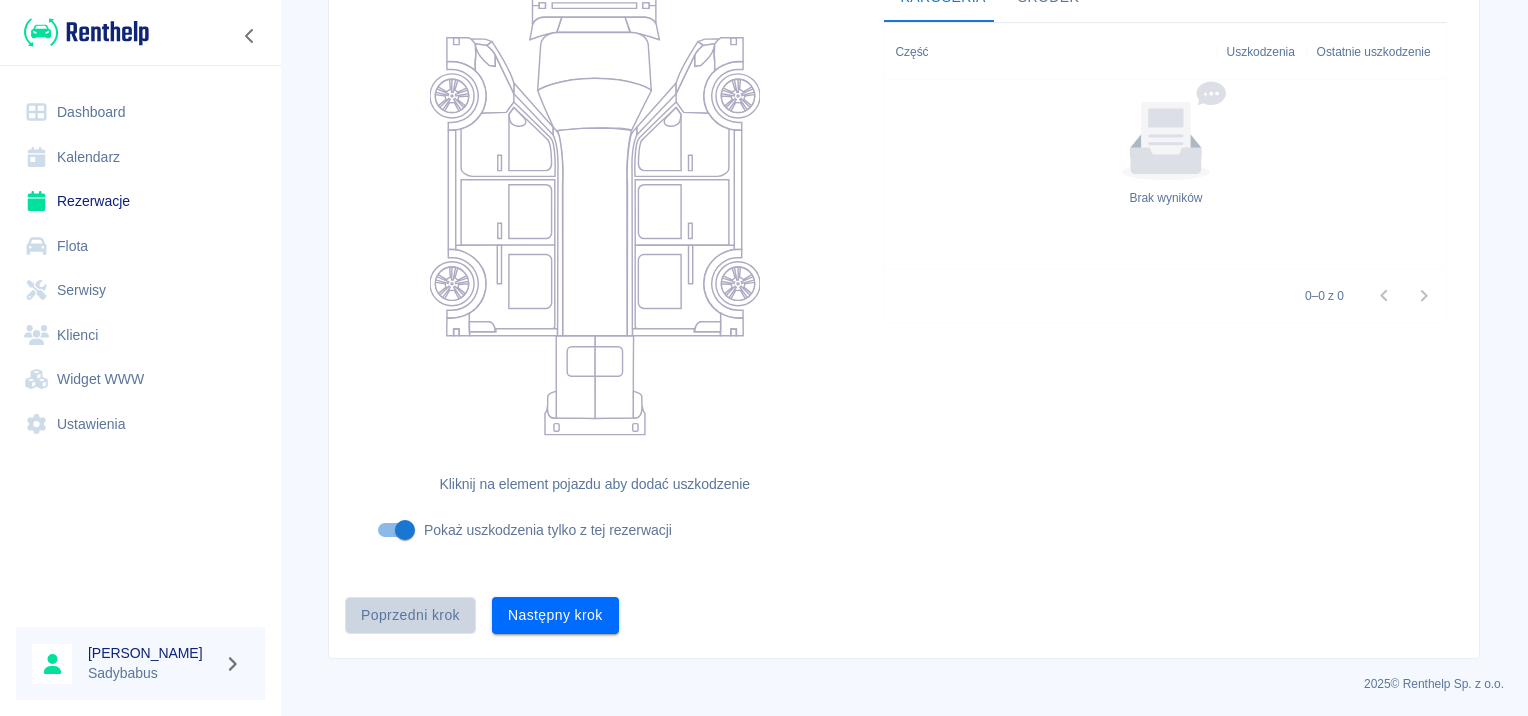 scroll, scrollTop: 0, scrollLeft: 0, axis: both 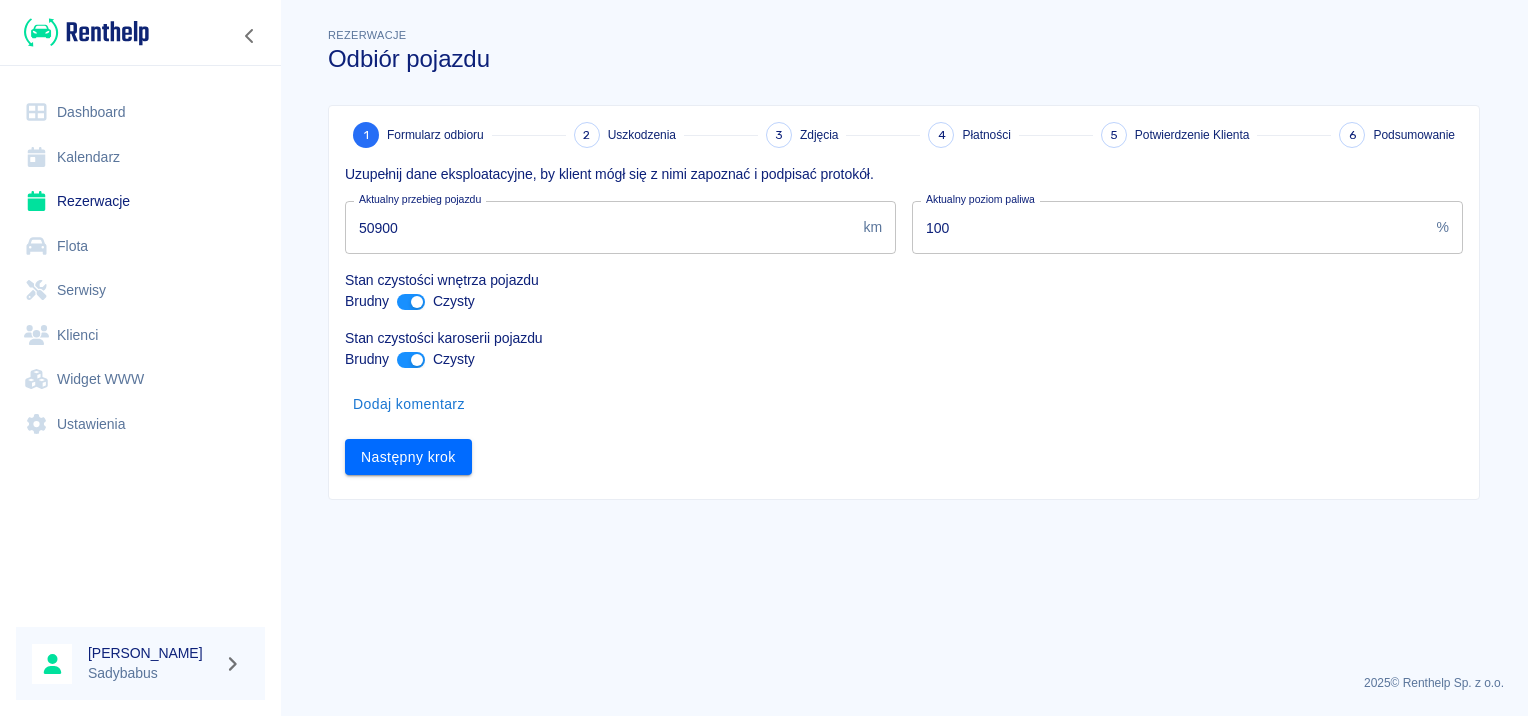 click on "50900" at bounding box center (600, 227) 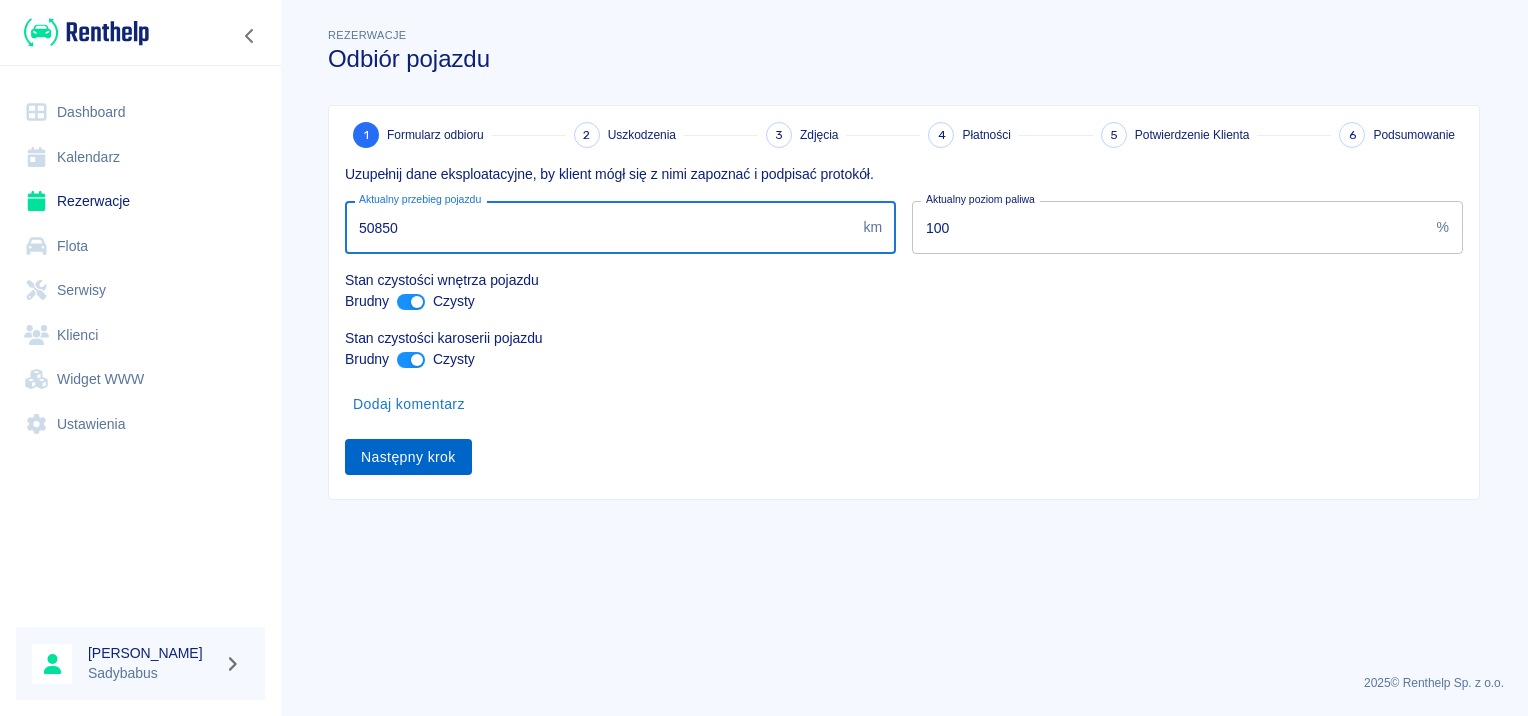 type on "50850" 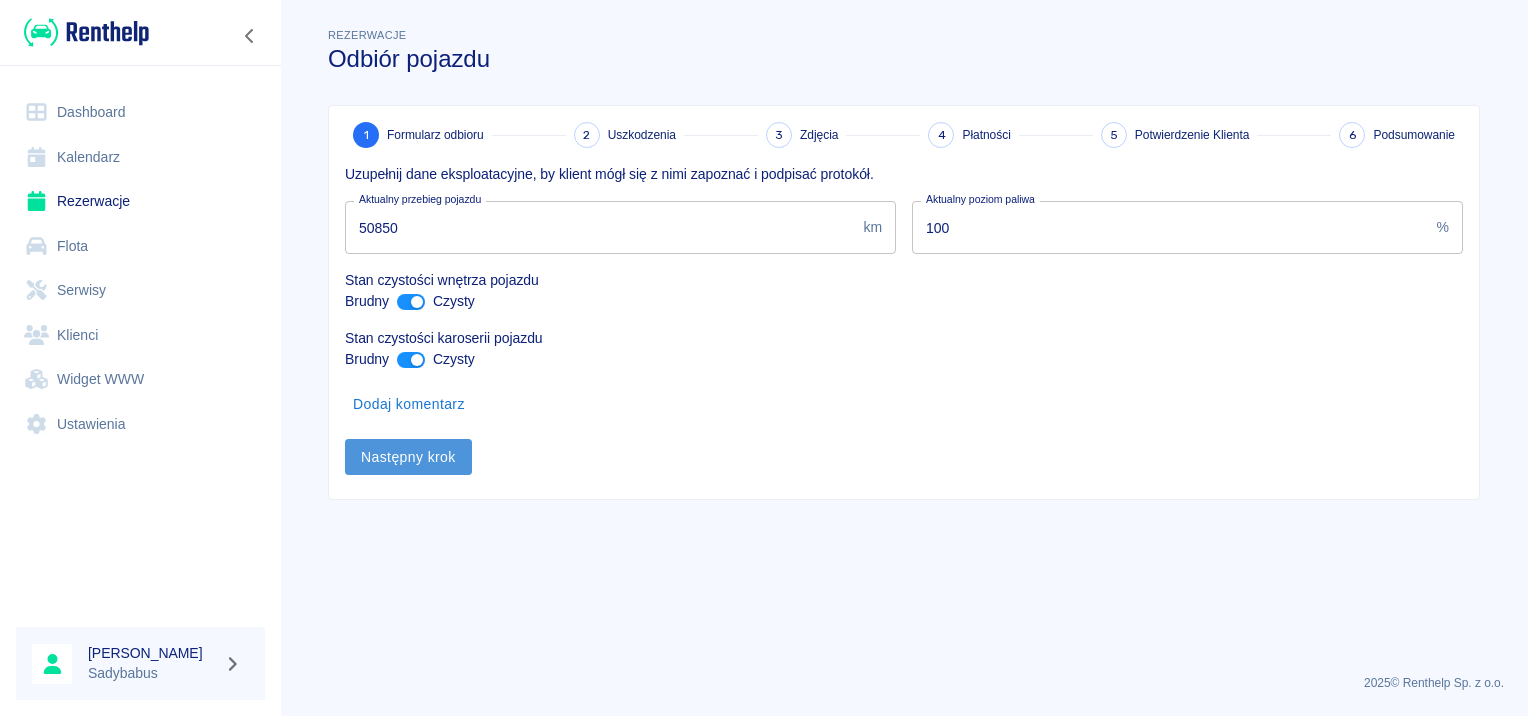 click on "Następny krok" at bounding box center [408, 457] 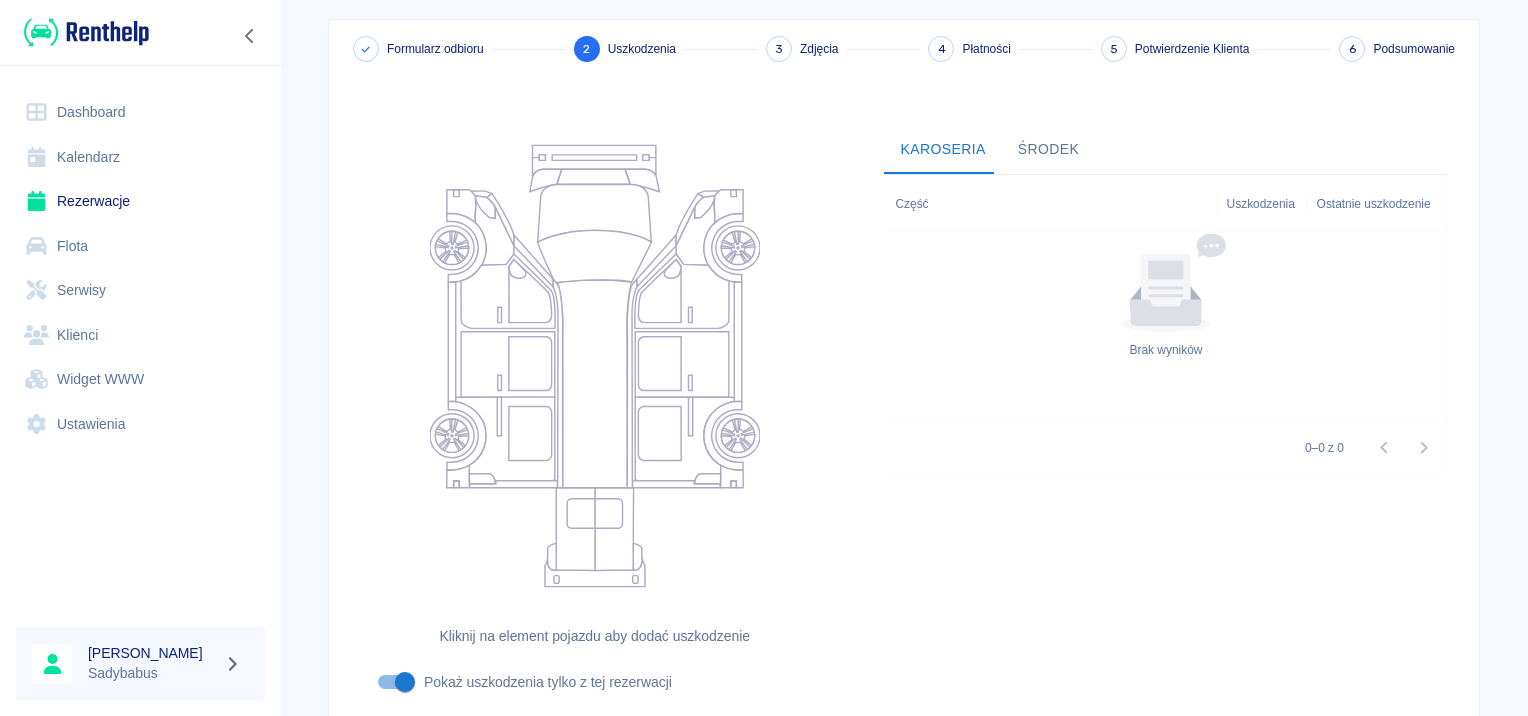 scroll, scrollTop: 238, scrollLeft: 0, axis: vertical 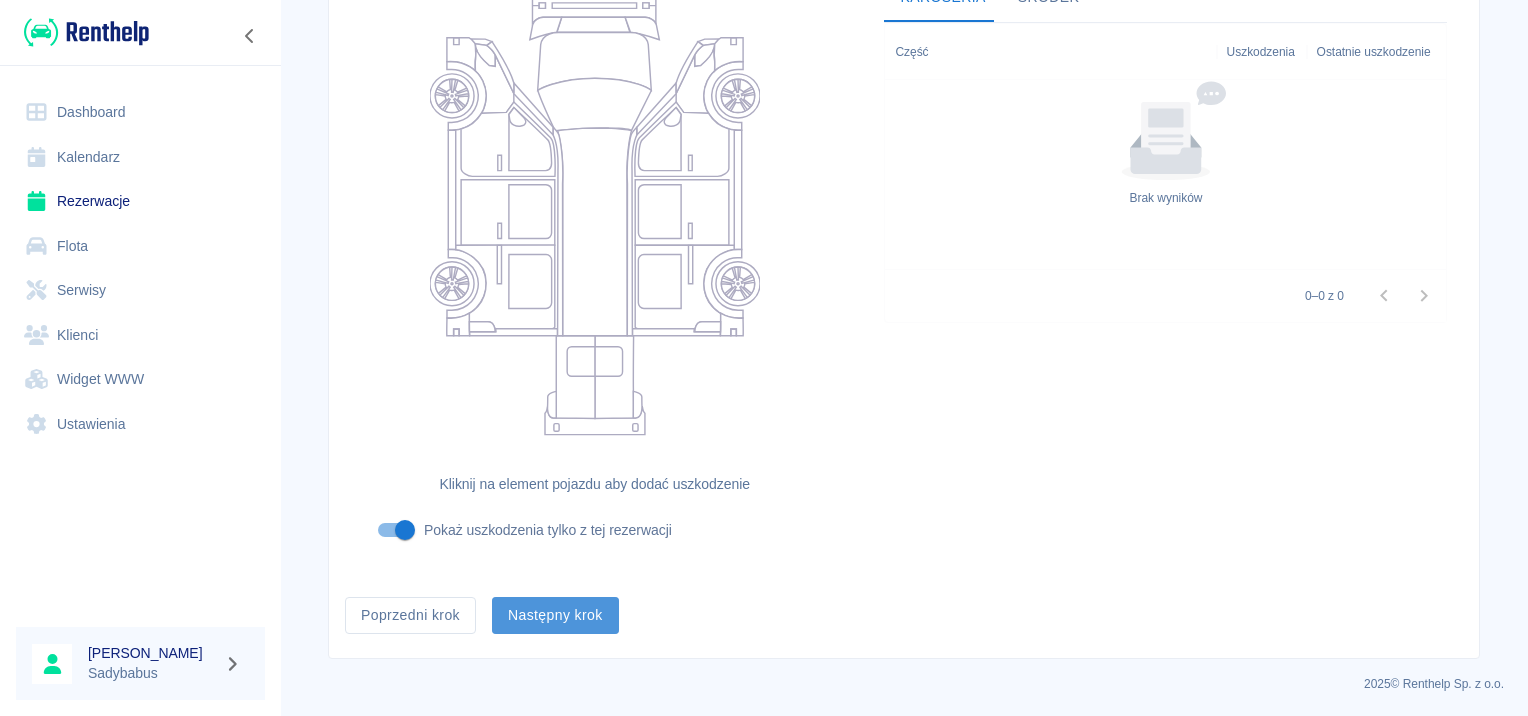 click on "Następny krok" at bounding box center [555, 615] 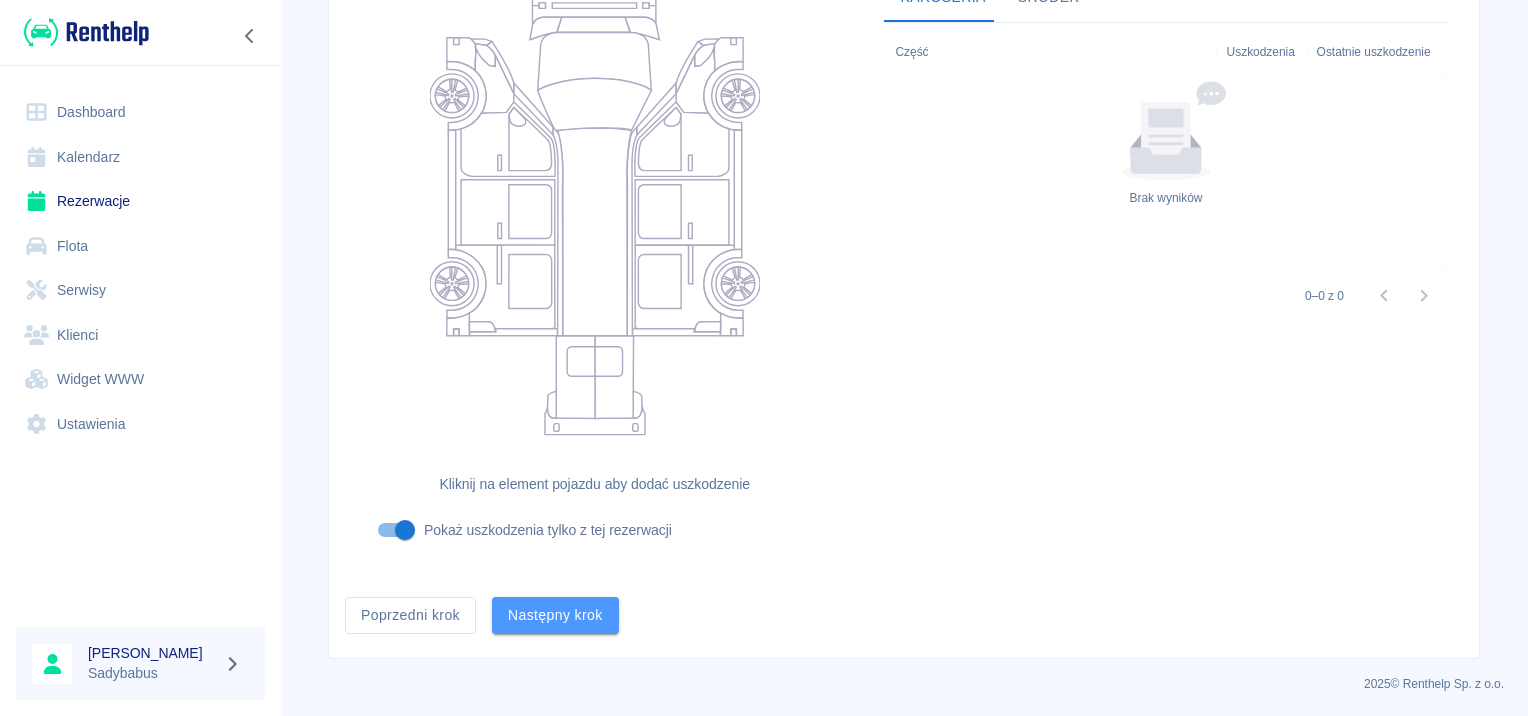 scroll, scrollTop: 0, scrollLeft: 0, axis: both 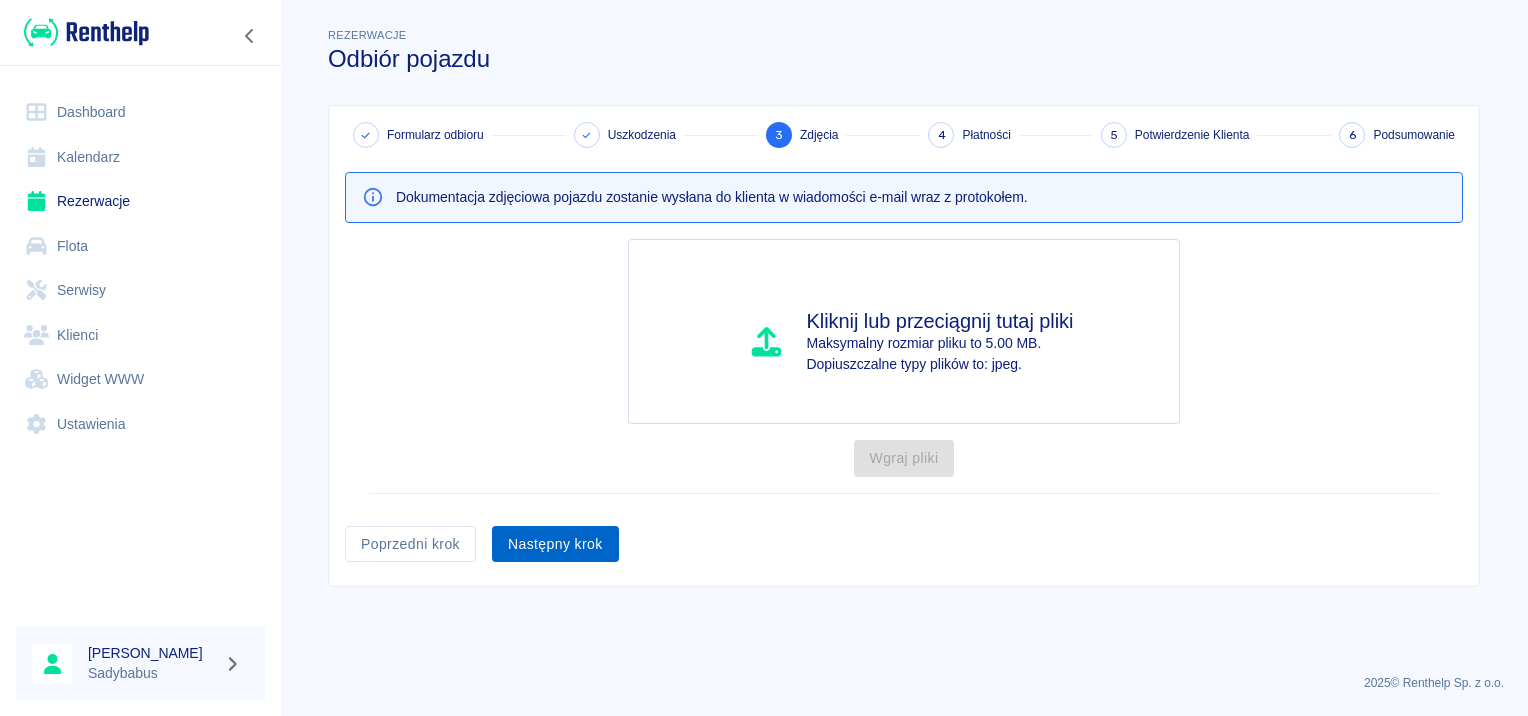 click on "Następny krok" at bounding box center (555, 544) 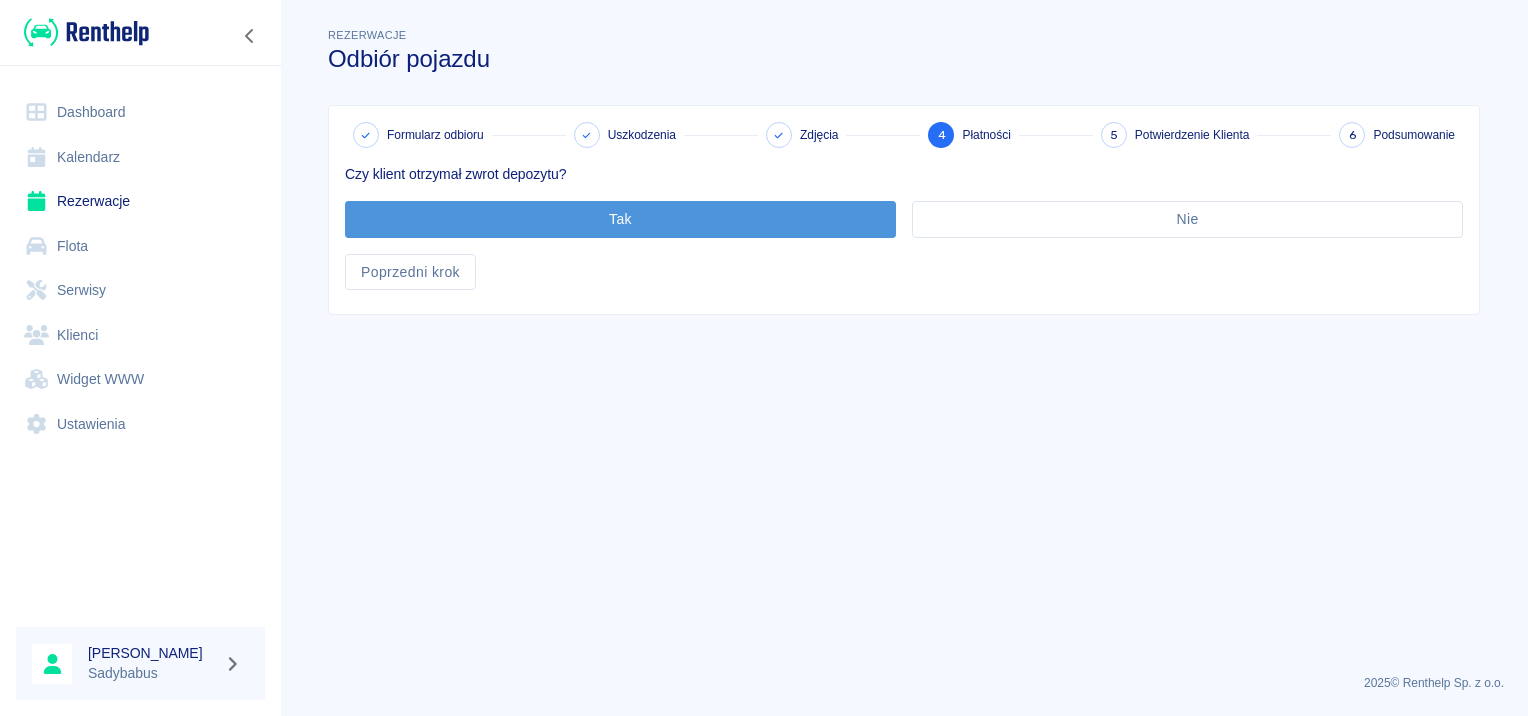 click on "Tak" at bounding box center (620, 219) 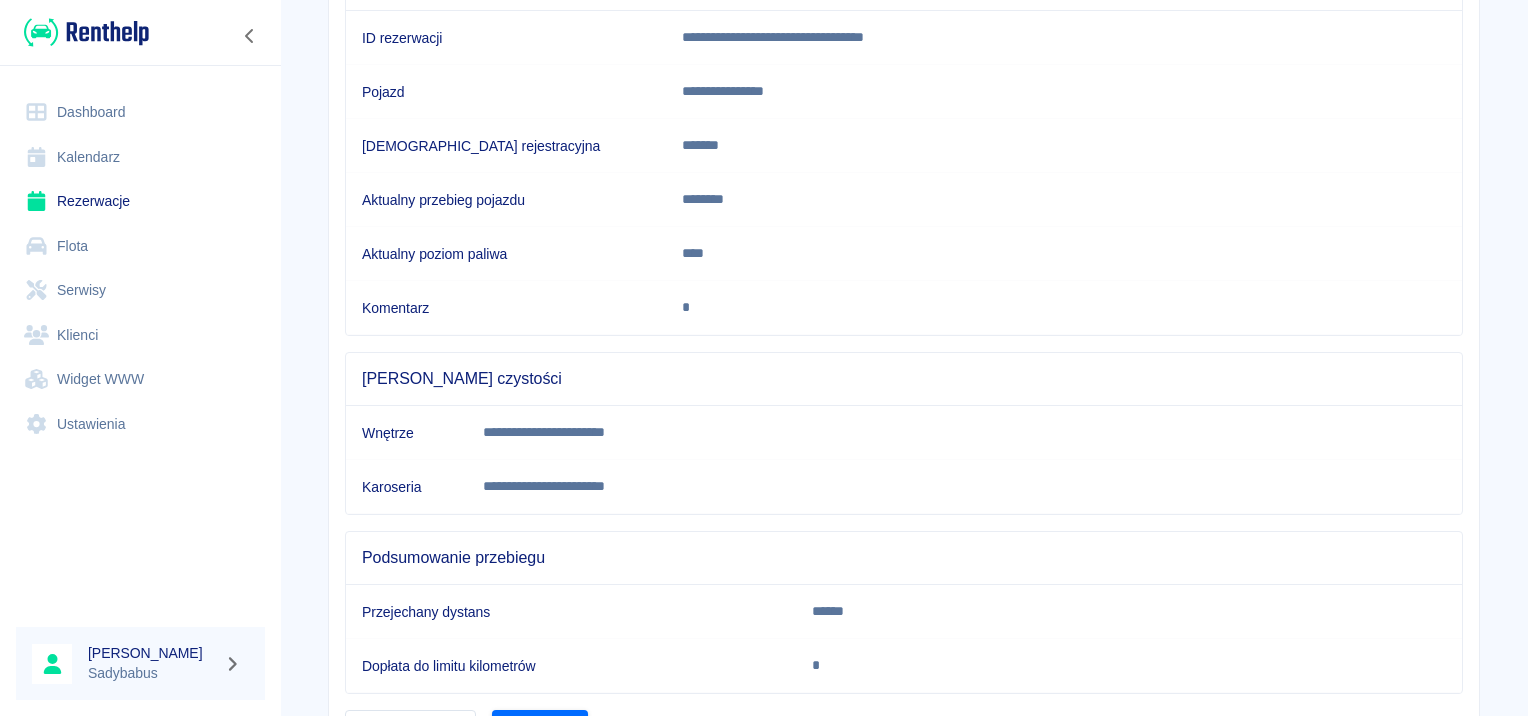 scroll, scrollTop: 353, scrollLeft: 0, axis: vertical 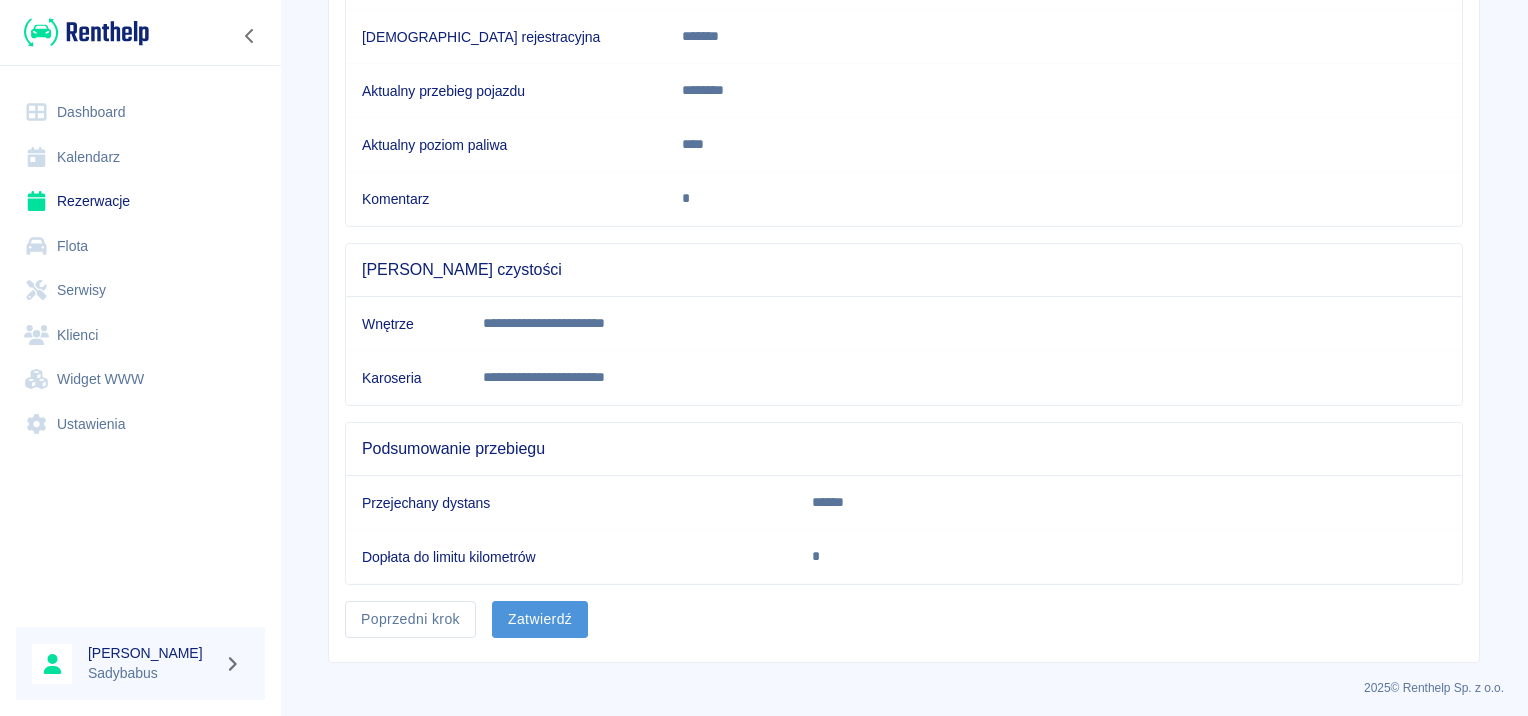 click on "Zatwierdź" at bounding box center [540, 619] 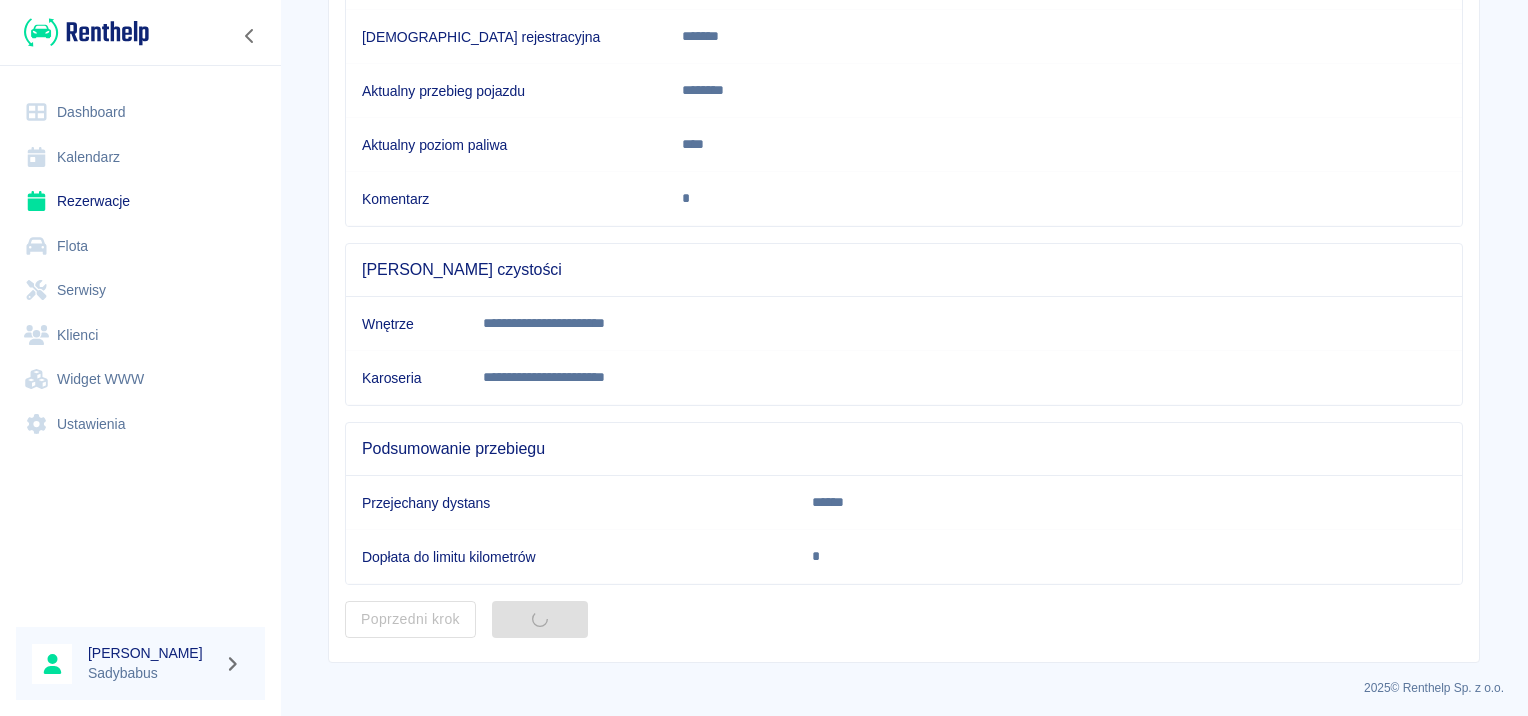 scroll, scrollTop: 0, scrollLeft: 0, axis: both 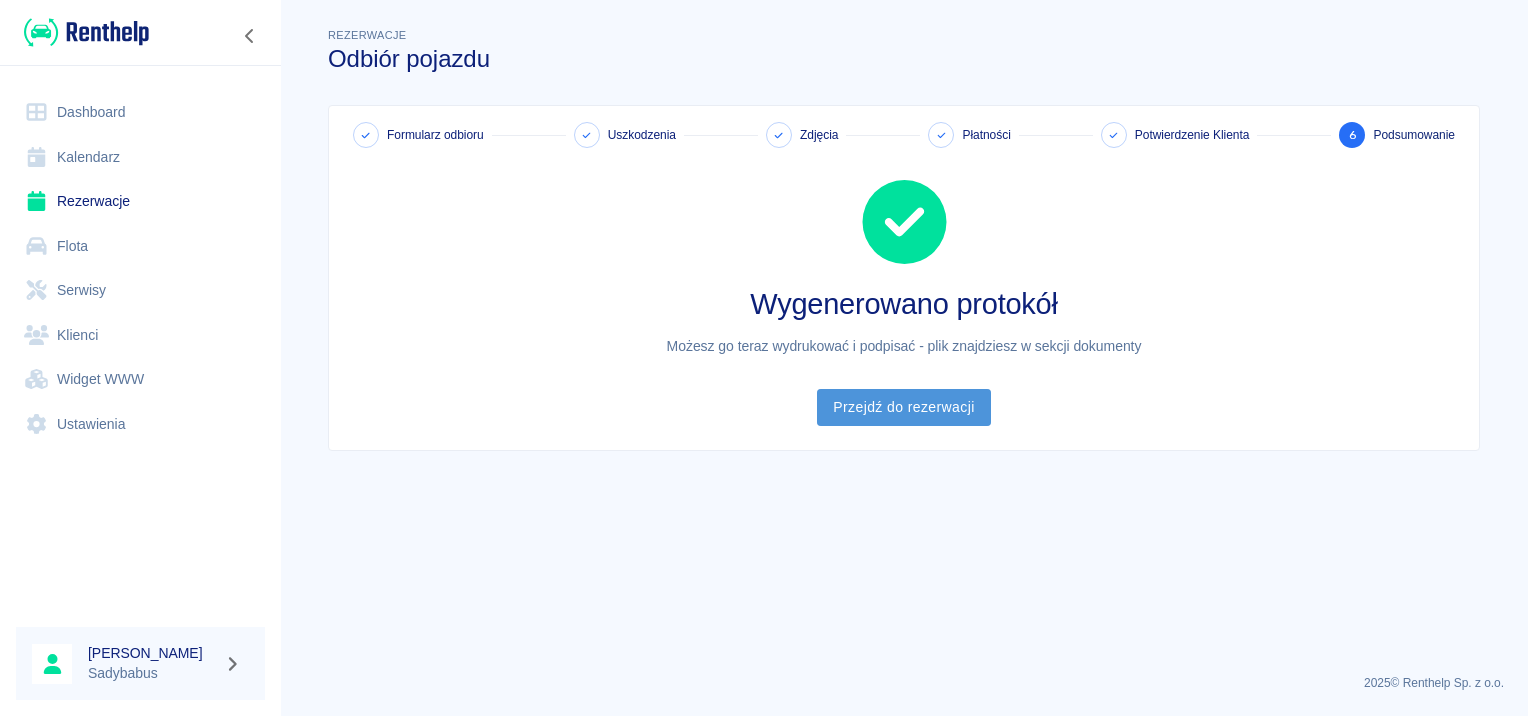 click on "Przejdź do rezerwacji" at bounding box center (903, 407) 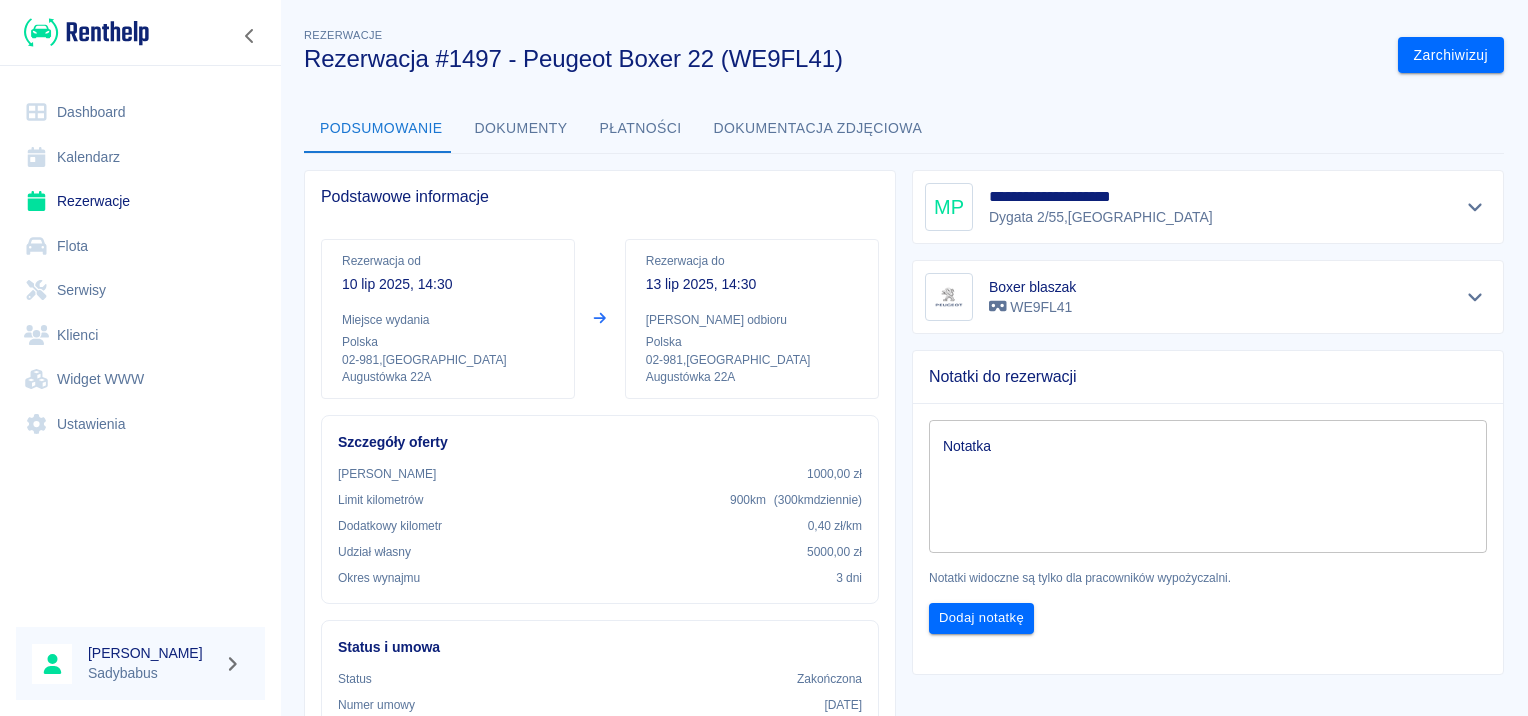 click on "Dokumenty" at bounding box center [521, 129] 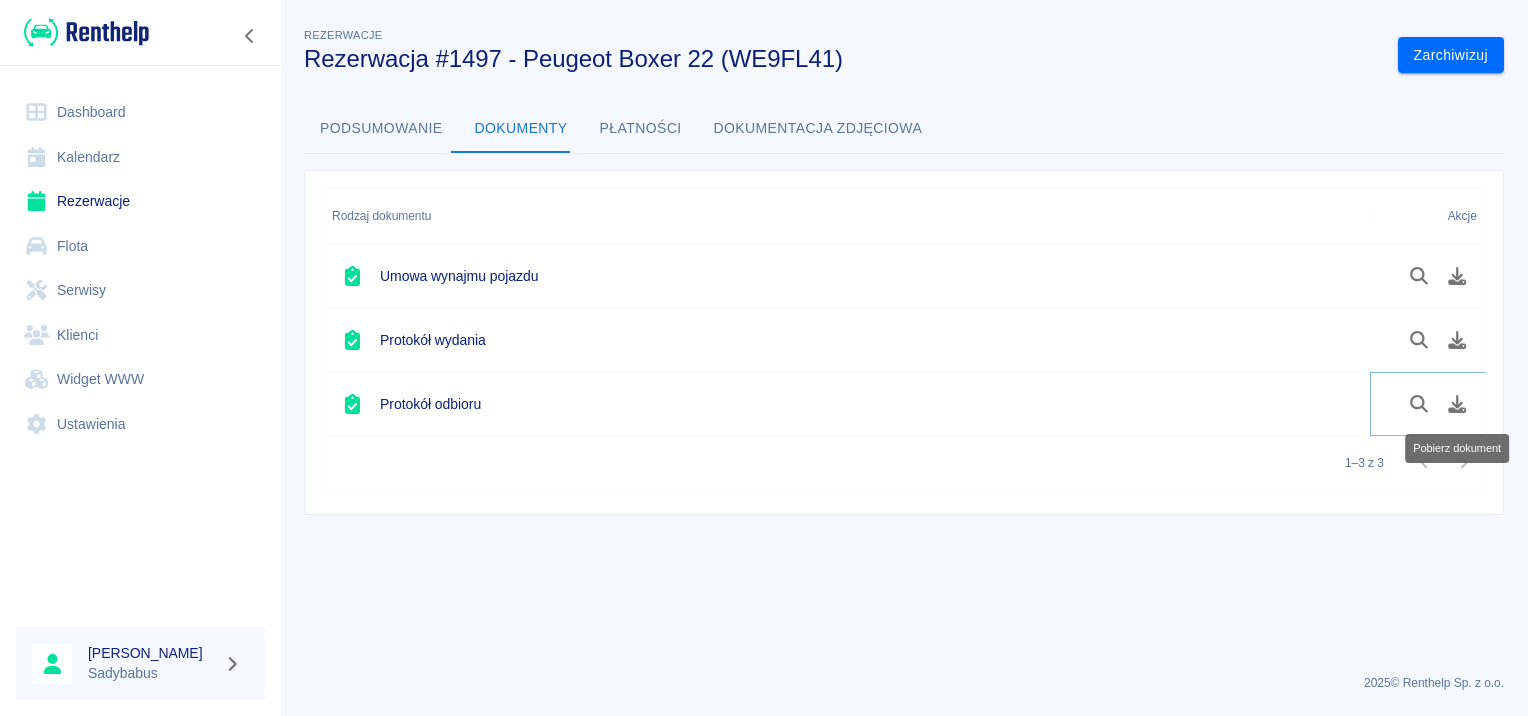 click 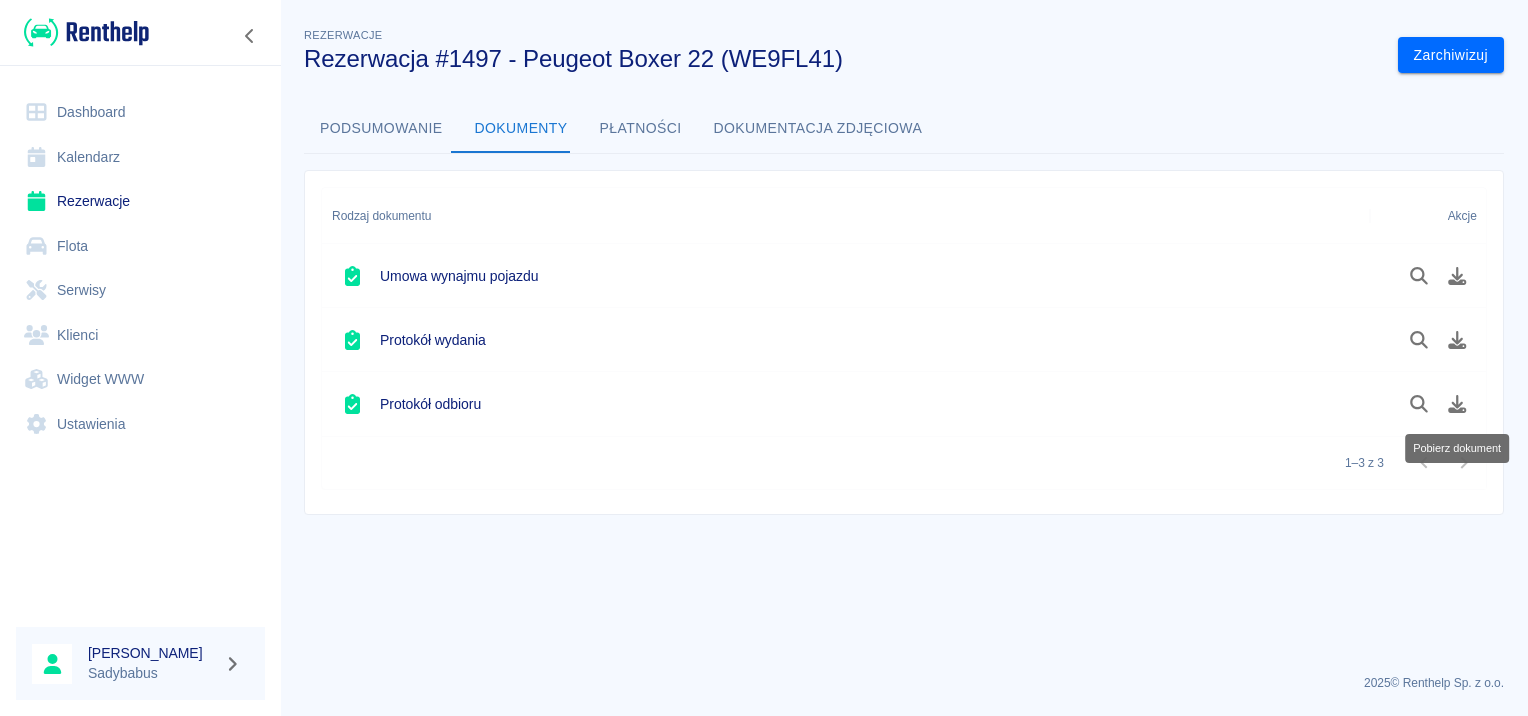 click on "Rezerwacje" at bounding box center [140, 201] 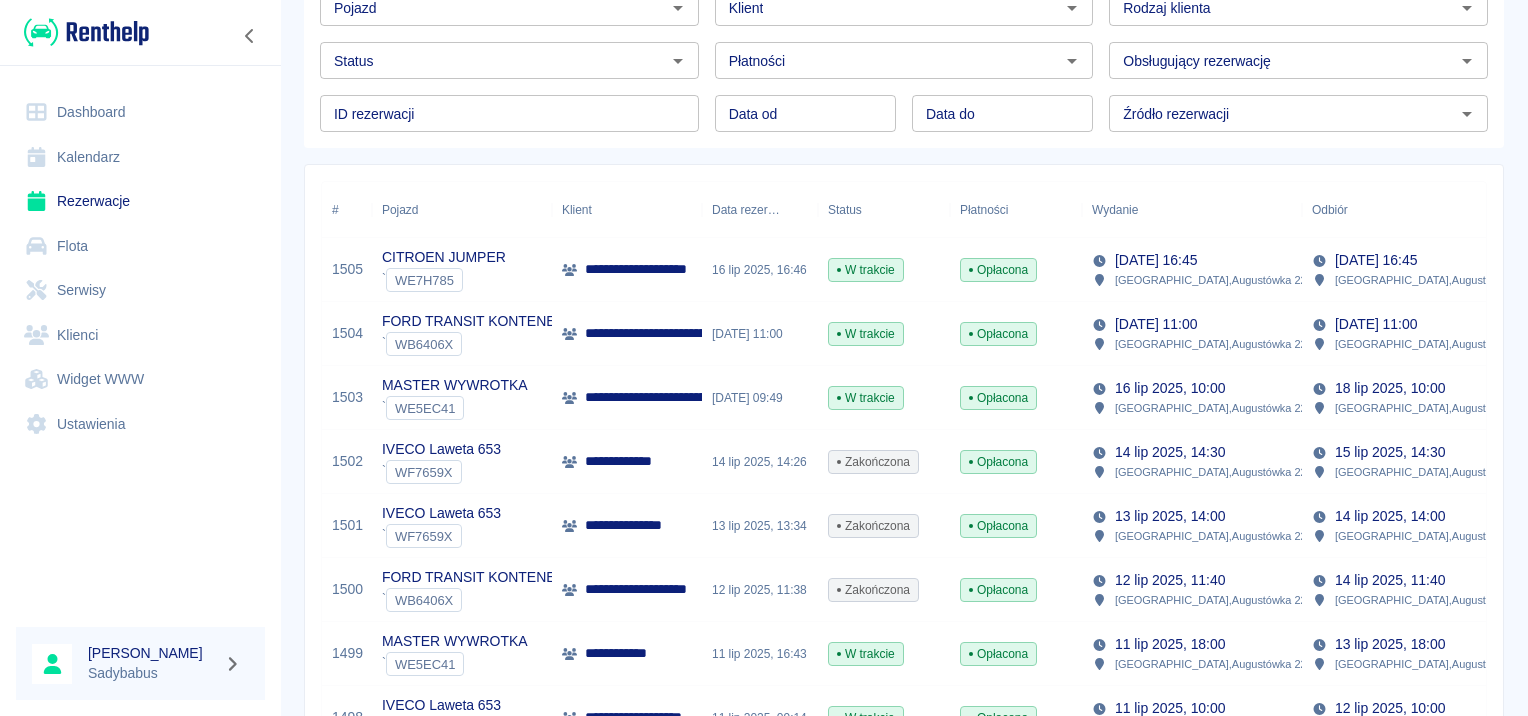 scroll, scrollTop: 300, scrollLeft: 0, axis: vertical 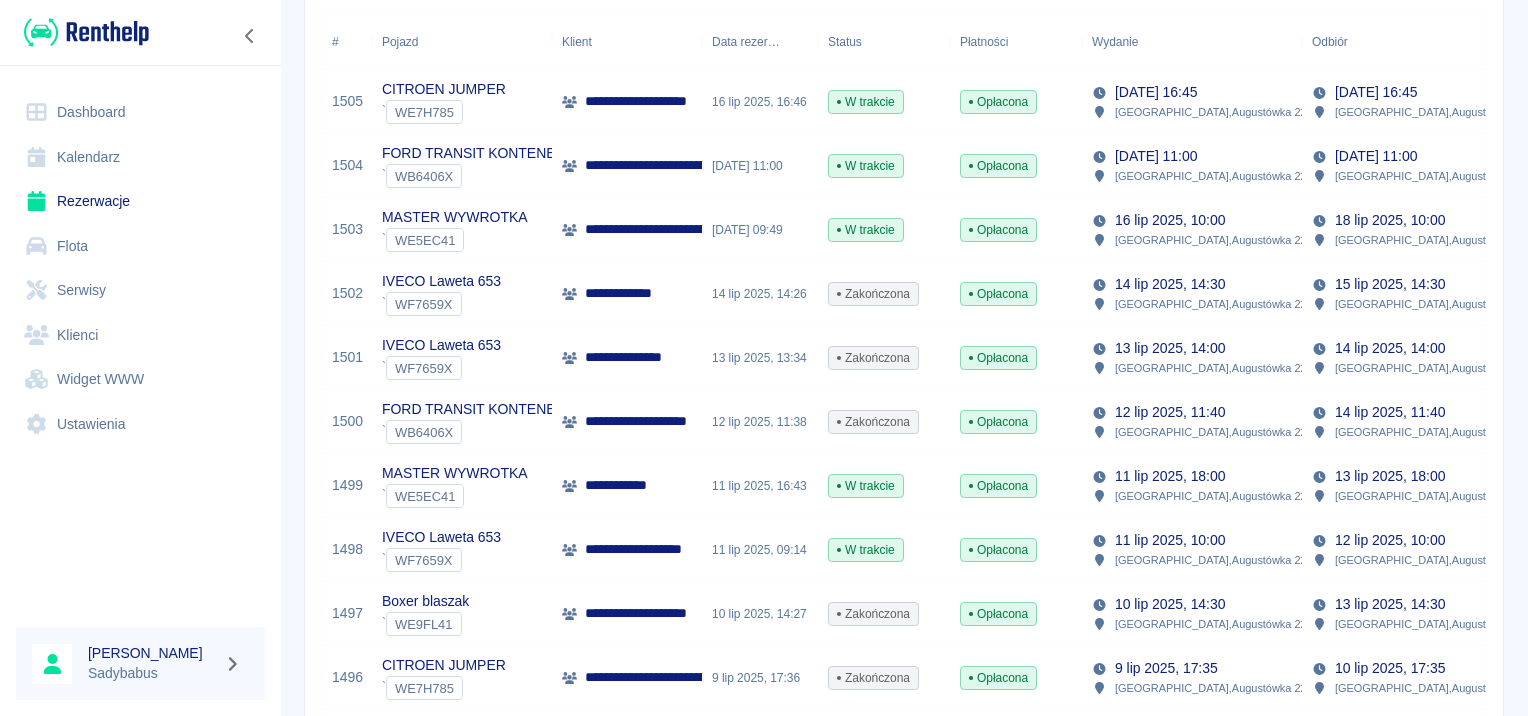click on "**********" at bounding box center [647, 549] 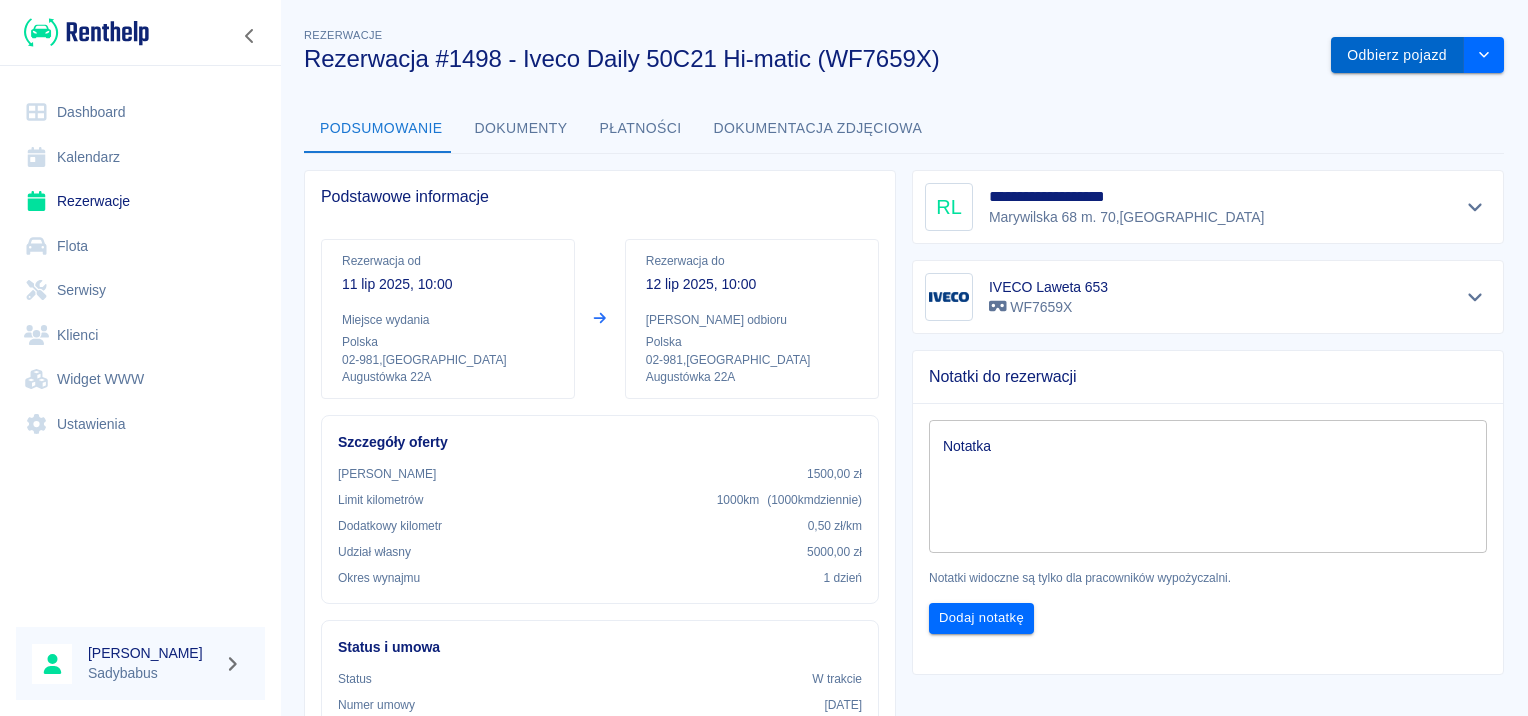 click on "Odbierz pojazd" at bounding box center [1397, 55] 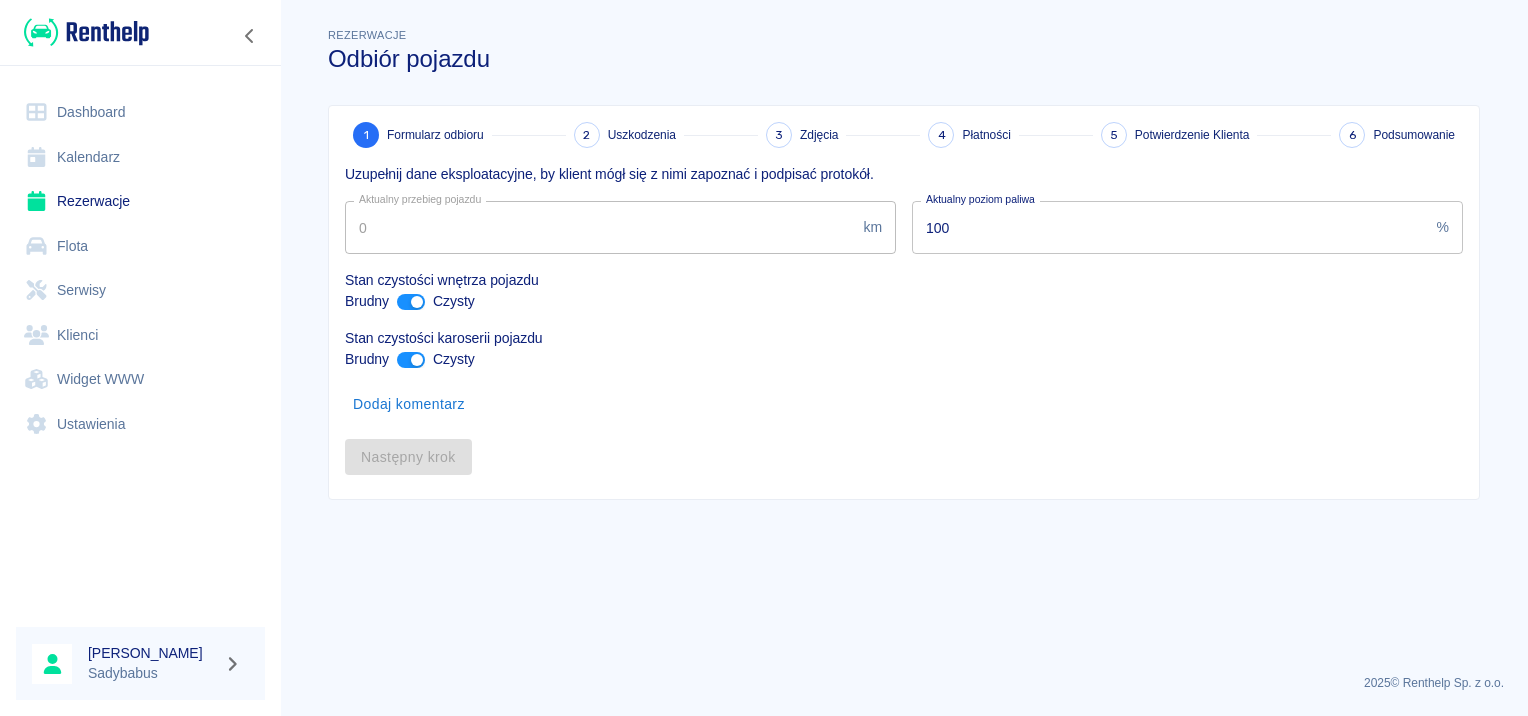 type on "389363" 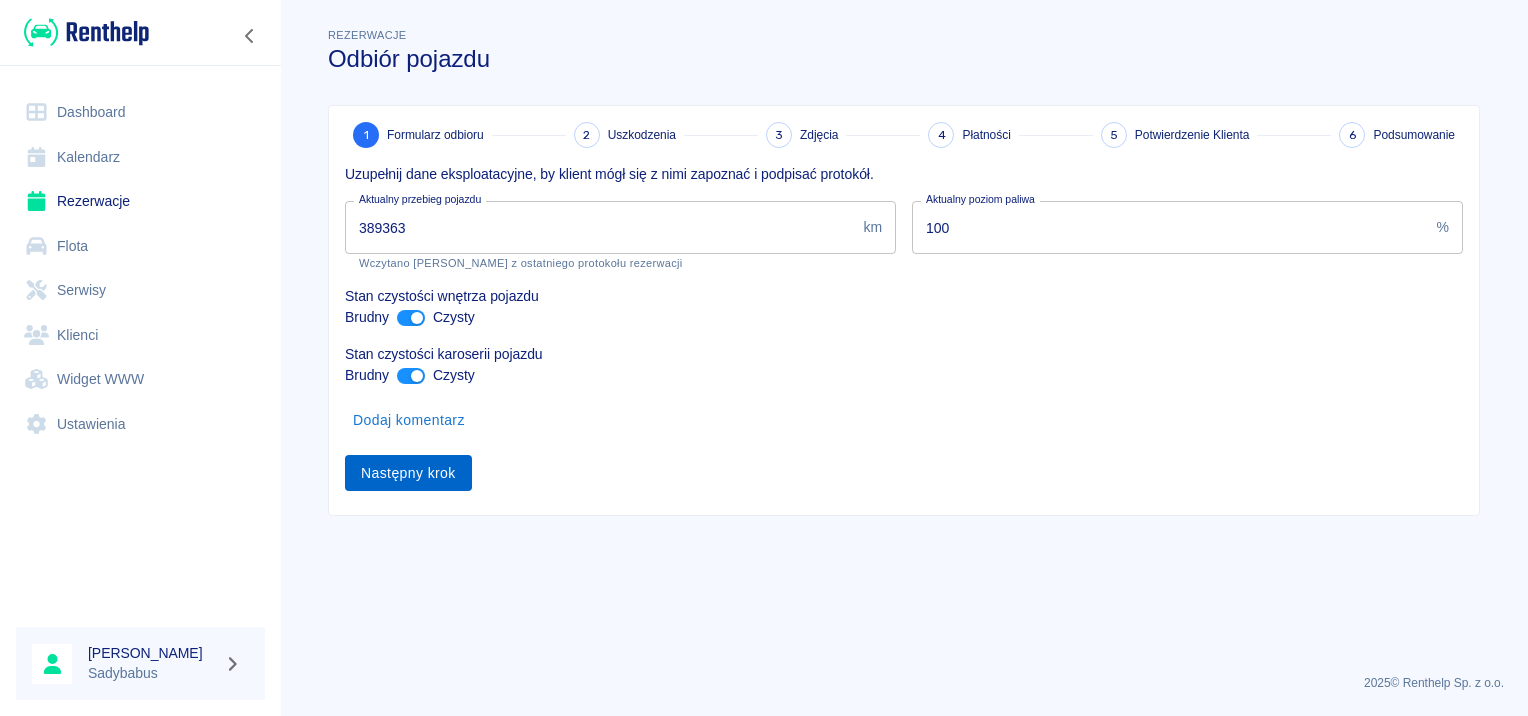 click on "Następny krok" at bounding box center (408, 473) 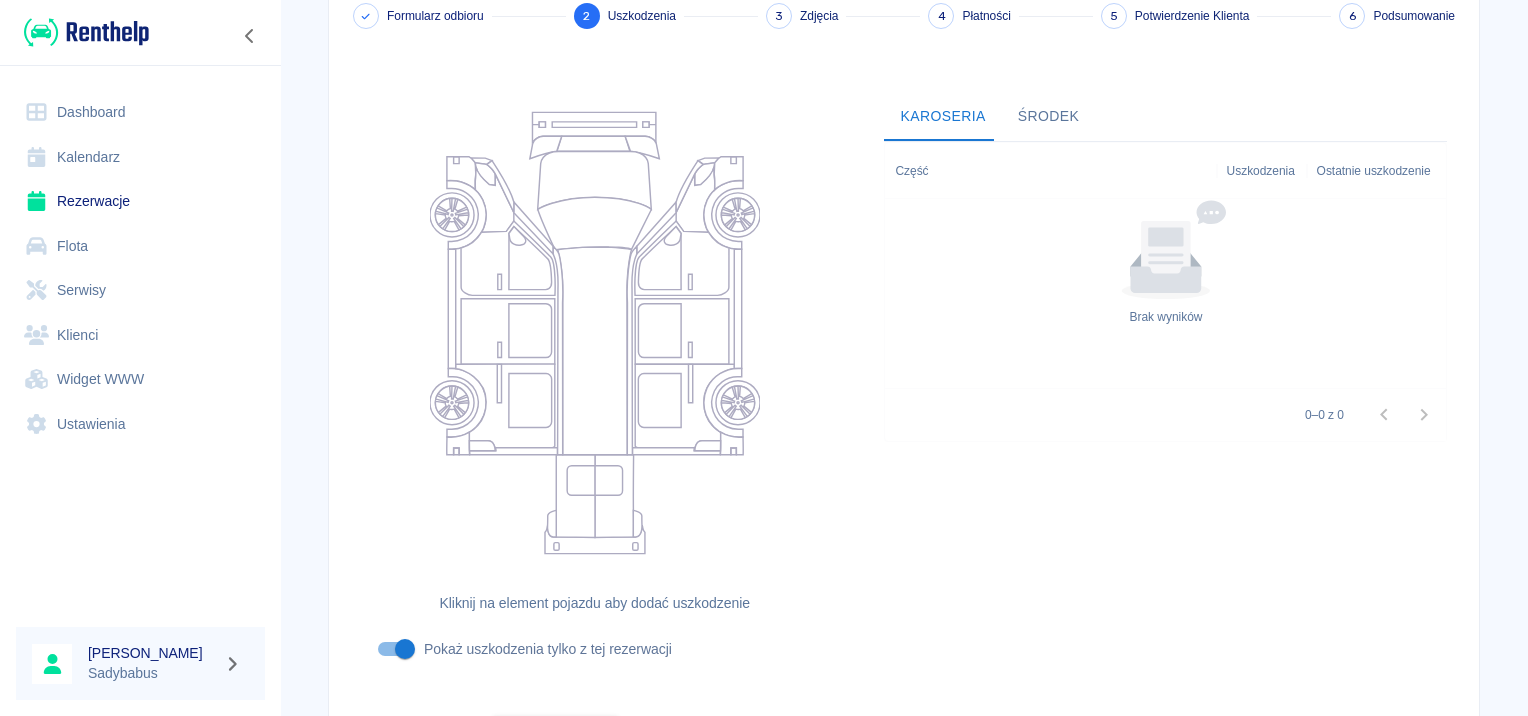 scroll, scrollTop: 238, scrollLeft: 0, axis: vertical 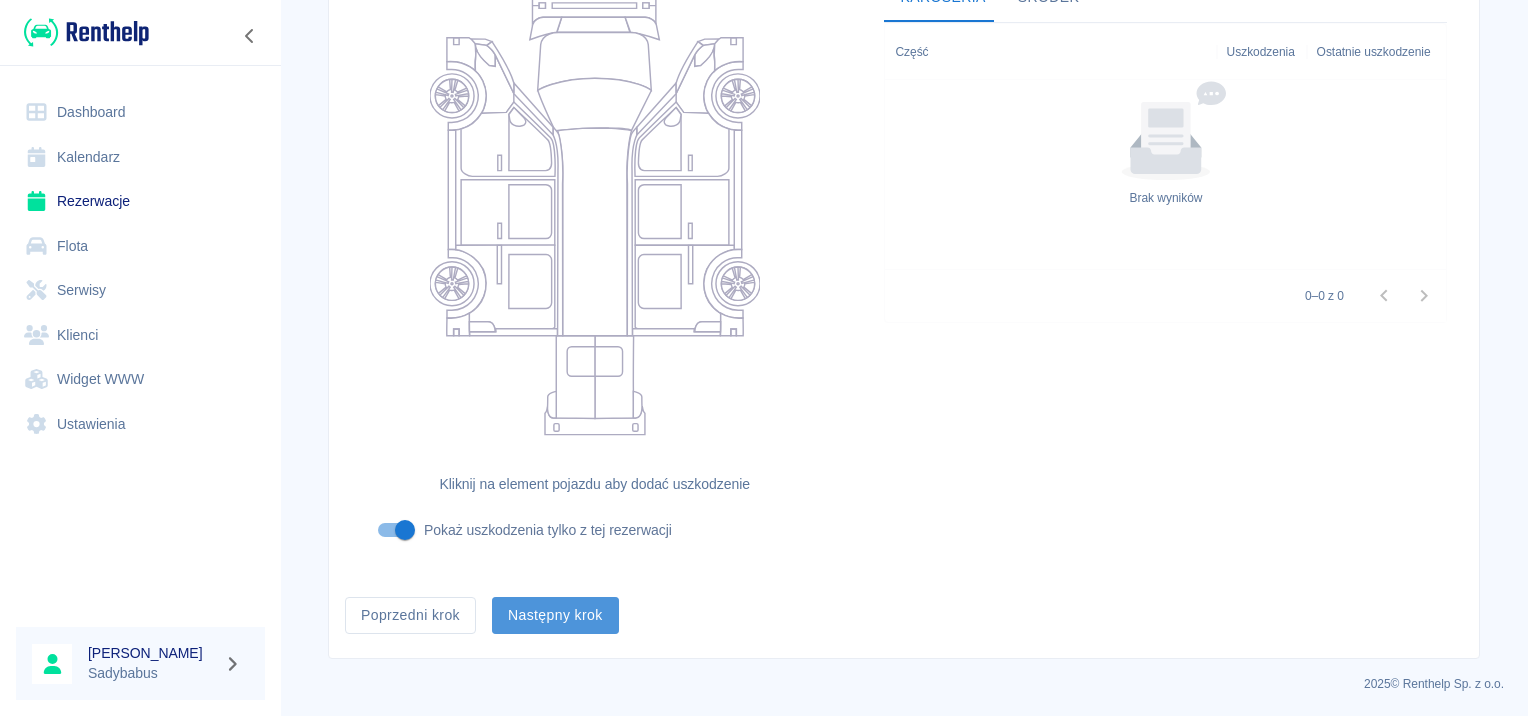 click on "Następny krok" at bounding box center [555, 615] 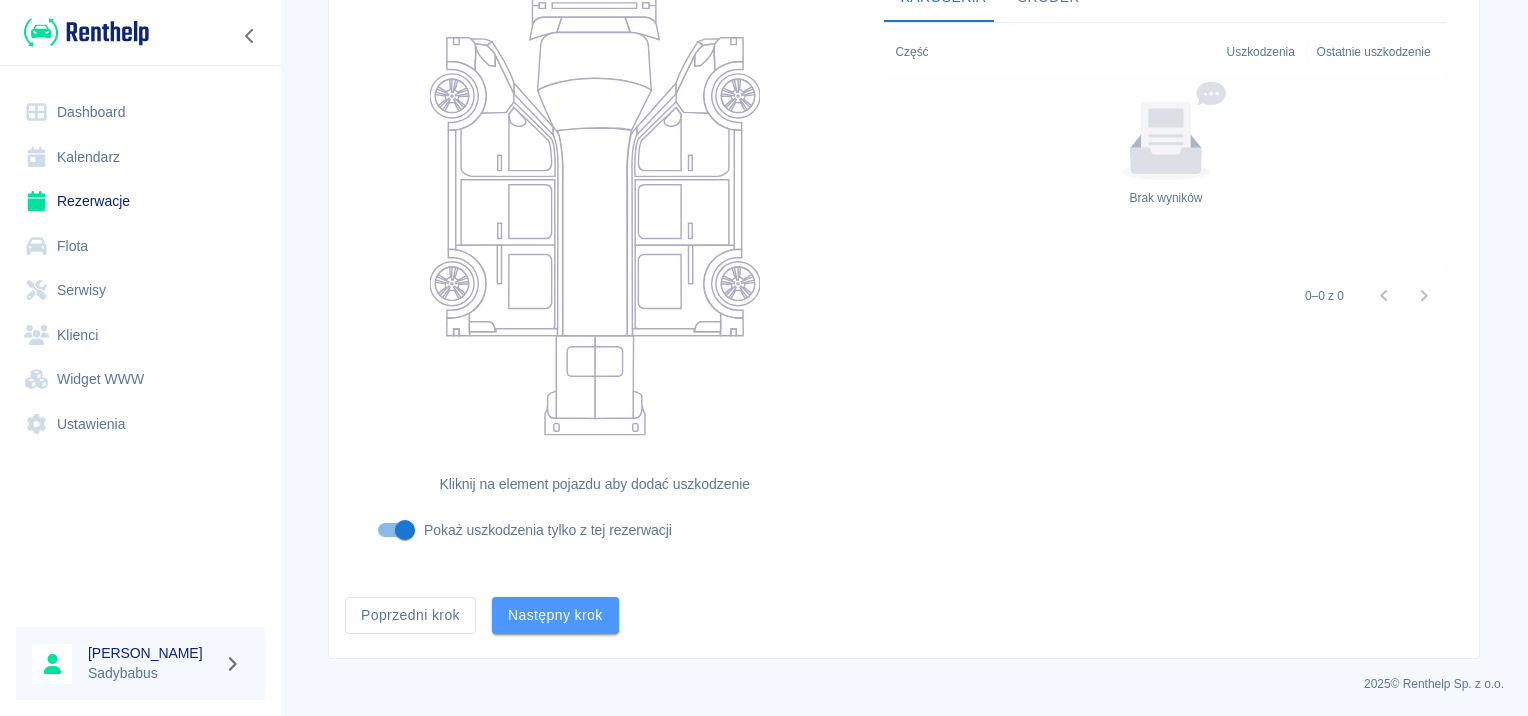 scroll, scrollTop: 0, scrollLeft: 0, axis: both 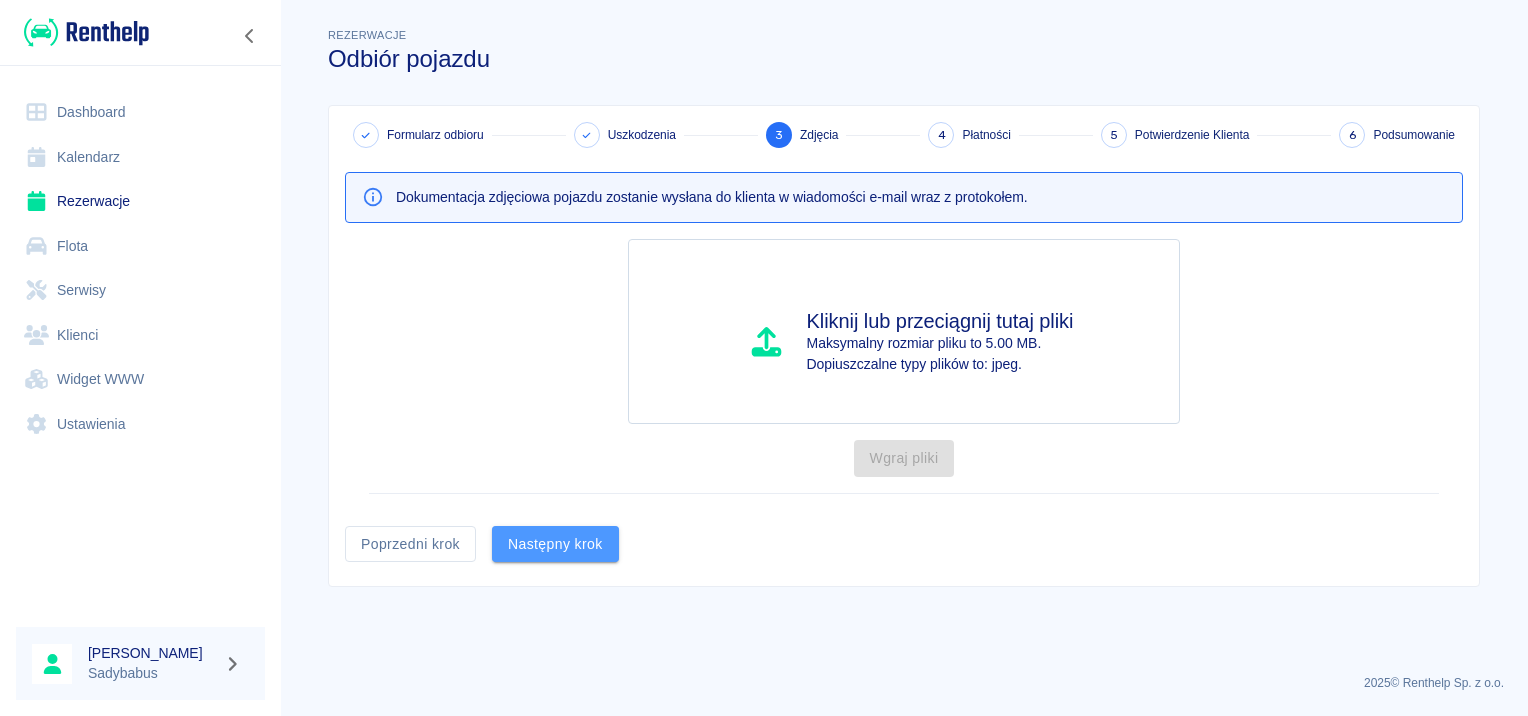 click on "Następny krok" at bounding box center (555, 544) 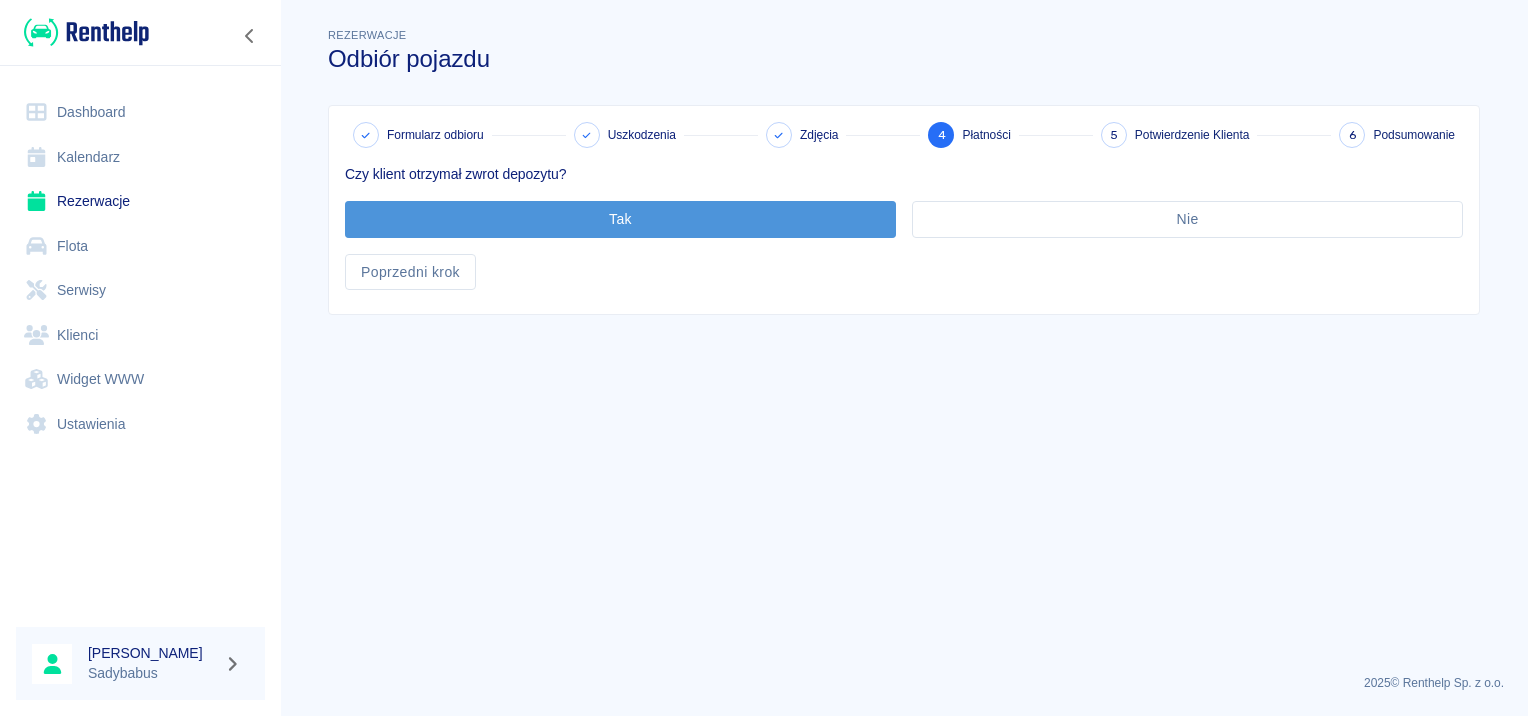 click on "Tak" at bounding box center (620, 219) 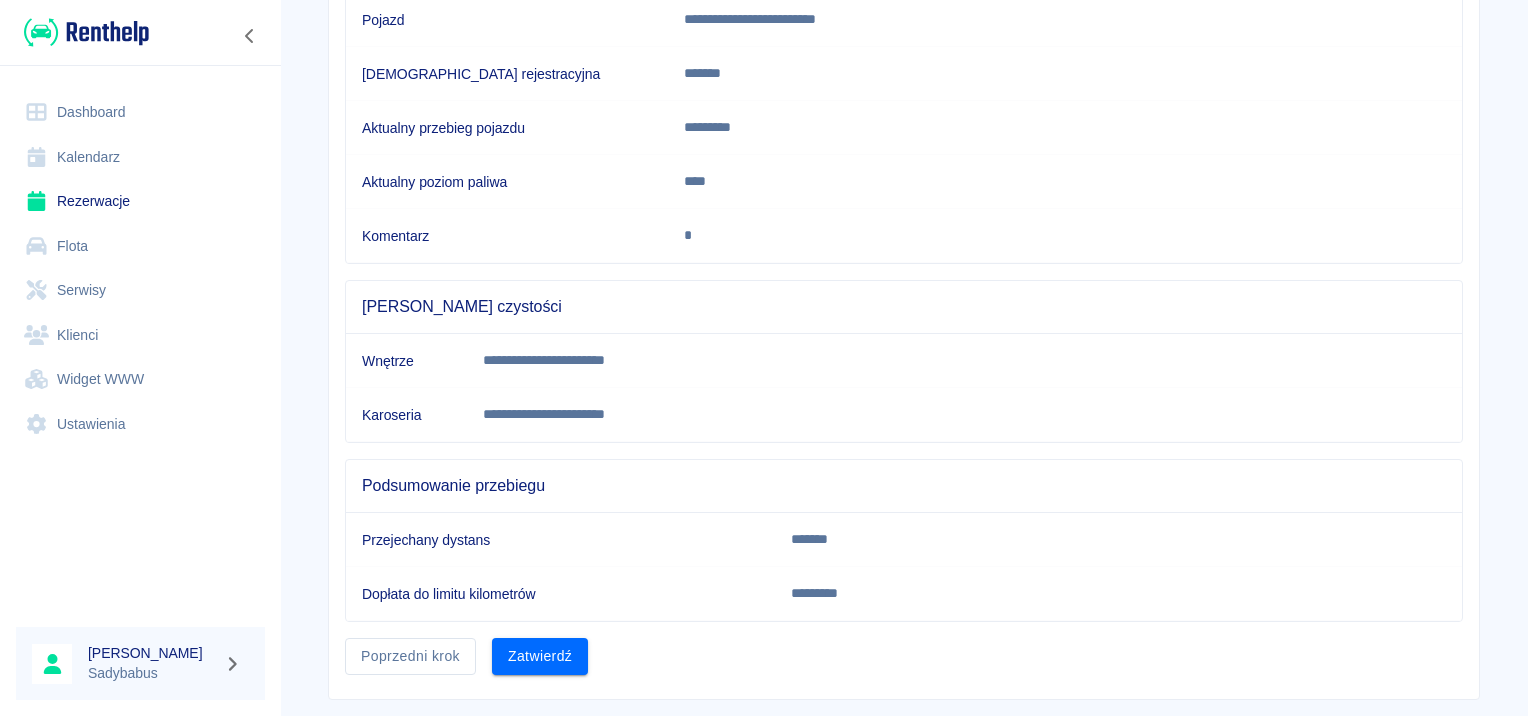 scroll, scrollTop: 353, scrollLeft: 0, axis: vertical 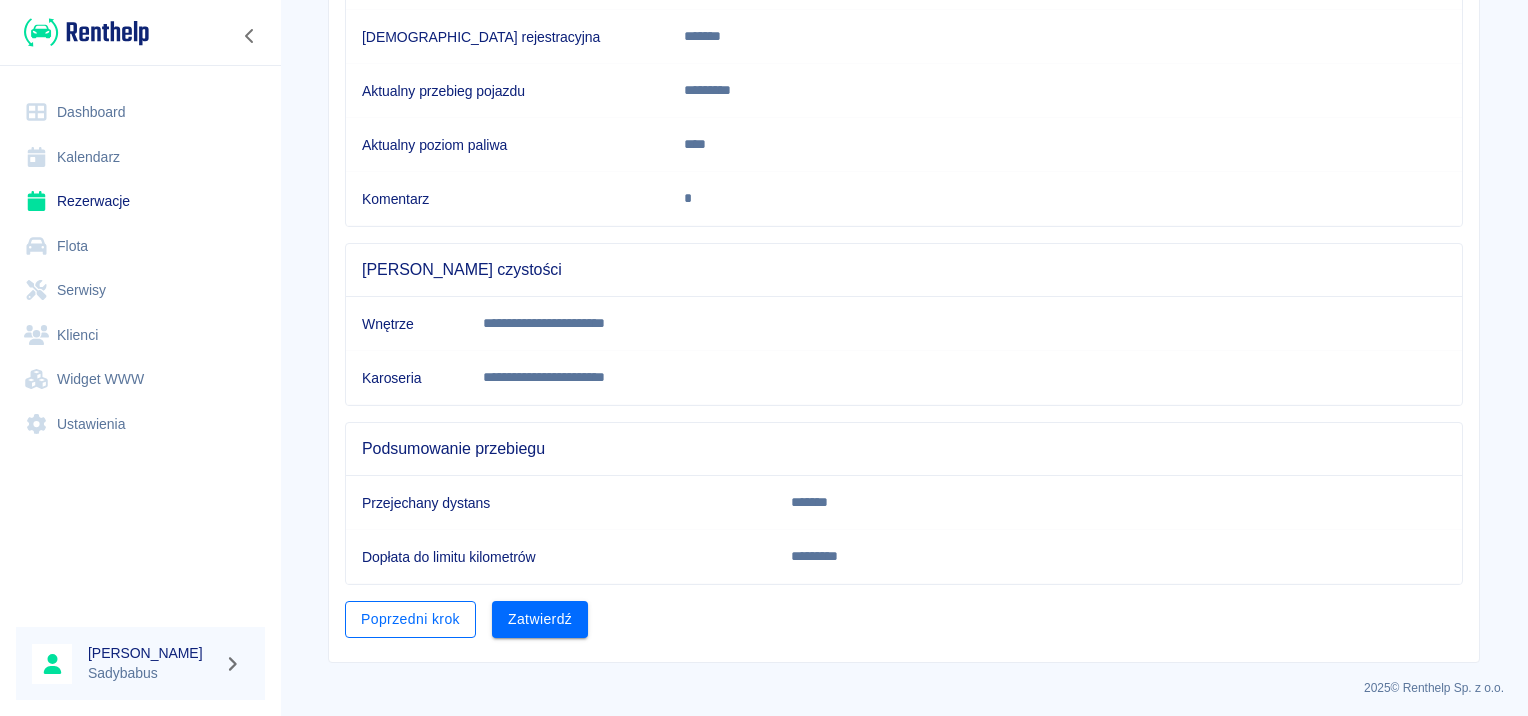 click on "Poprzedni krok" at bounding box center [410, 619] 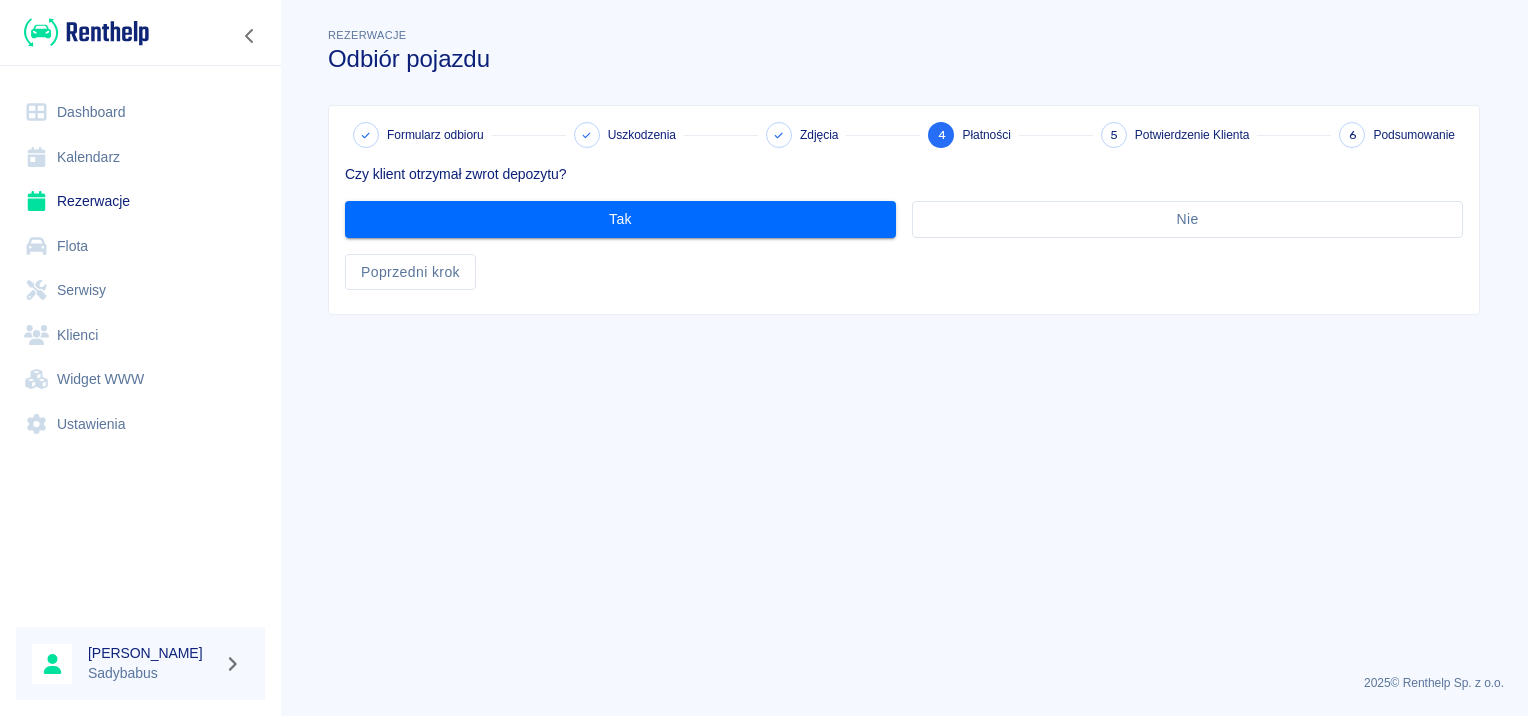 scroll, scrollTop: 0, scrollLeft: 0, axis: both 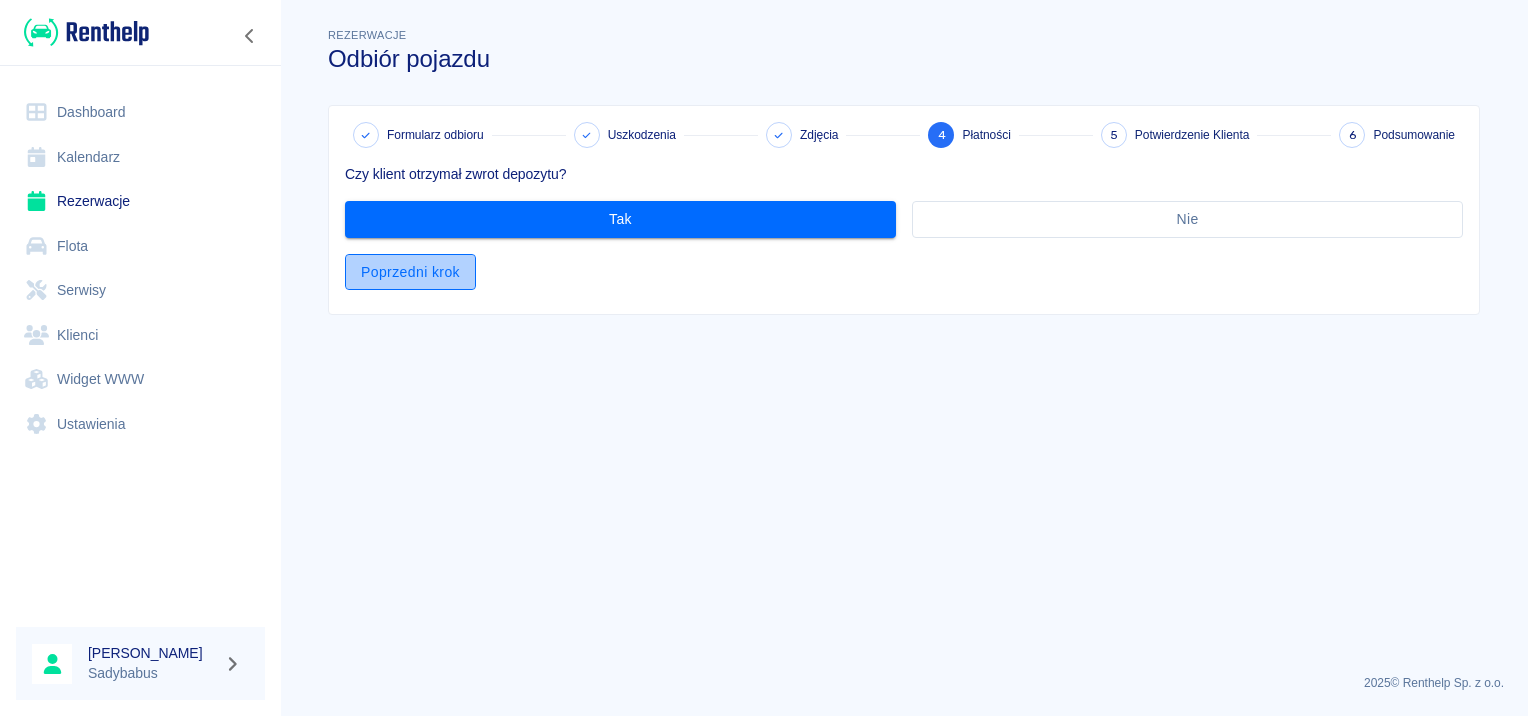 click on "Poprzedni krok" at bounding box center [410, 272] 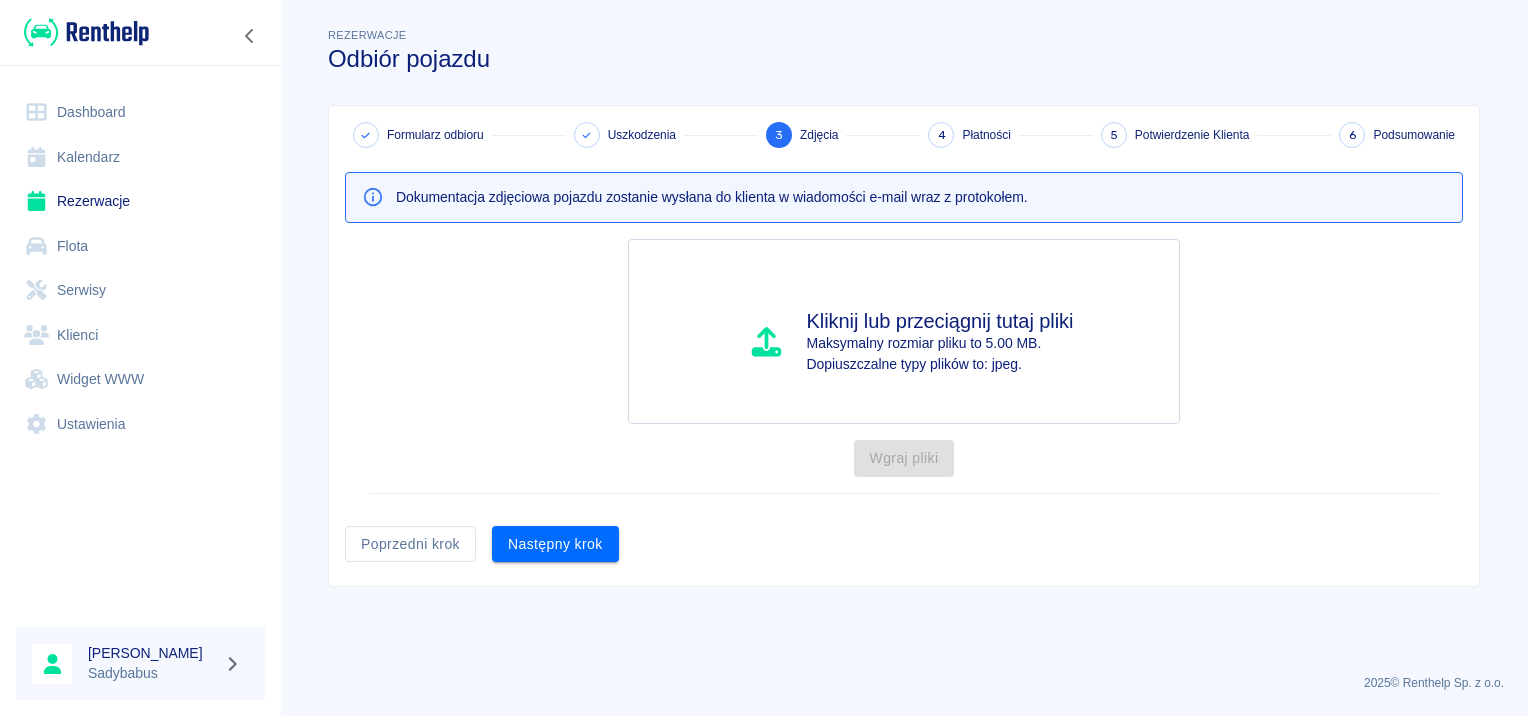 click on "Formularz odbioru Uszkodzenia 3 Zdjęcia 4 Płatności 5 Potwierdzenie Klienta 6 Podsumowanie Dokumentacja zdjęciowa pojazdu zostanie wysłana do klienta w wiadomości e-mail wraz z protokołem. Kliknij lub przeciągnij tutaj pliki Maksymalny rozmiar pliku to 5.00 MB. Dopiuszczalne typy plików to: jpeg. Wgraj pliki Poprzedni krok Następny krok" at bounding box center (904, 346) 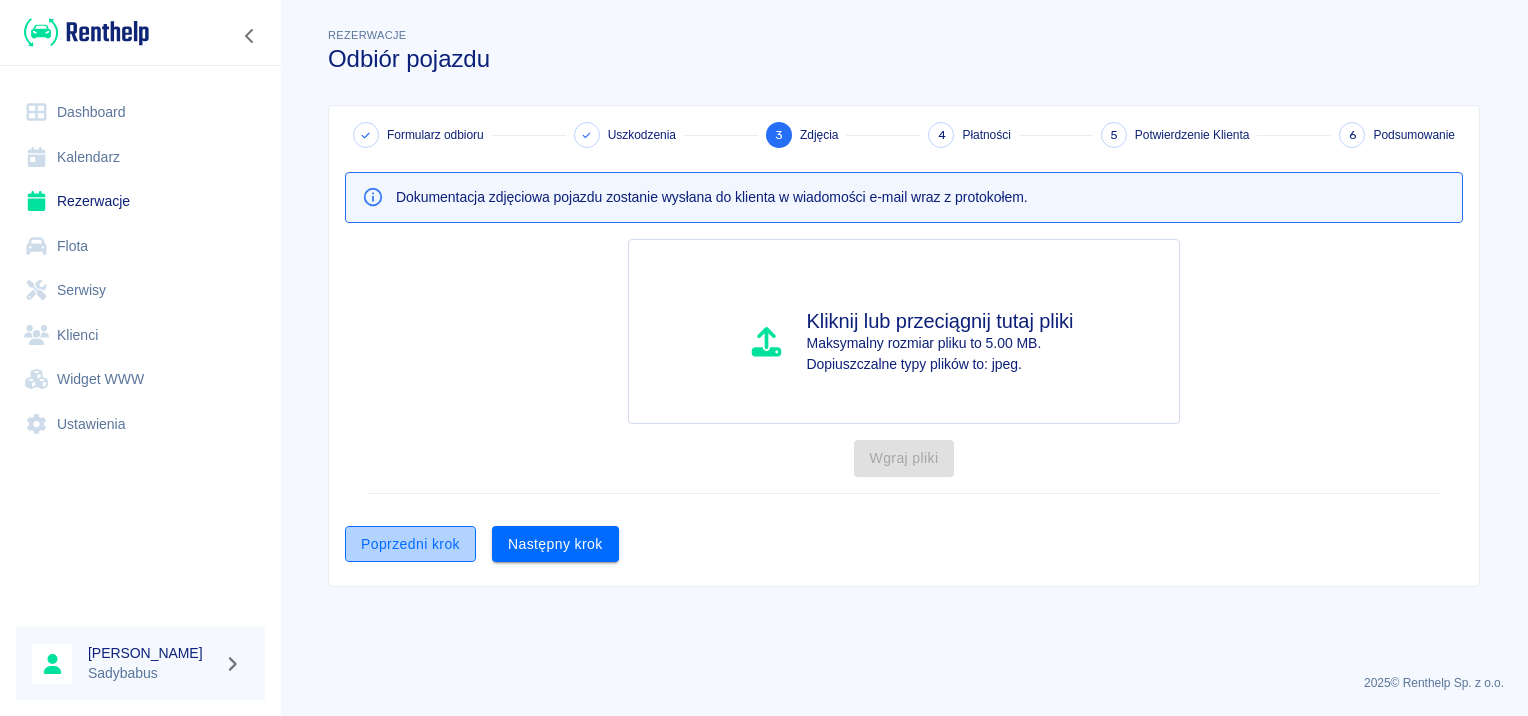 click on "Poprzedni krok" at bounding box center (410, 544) 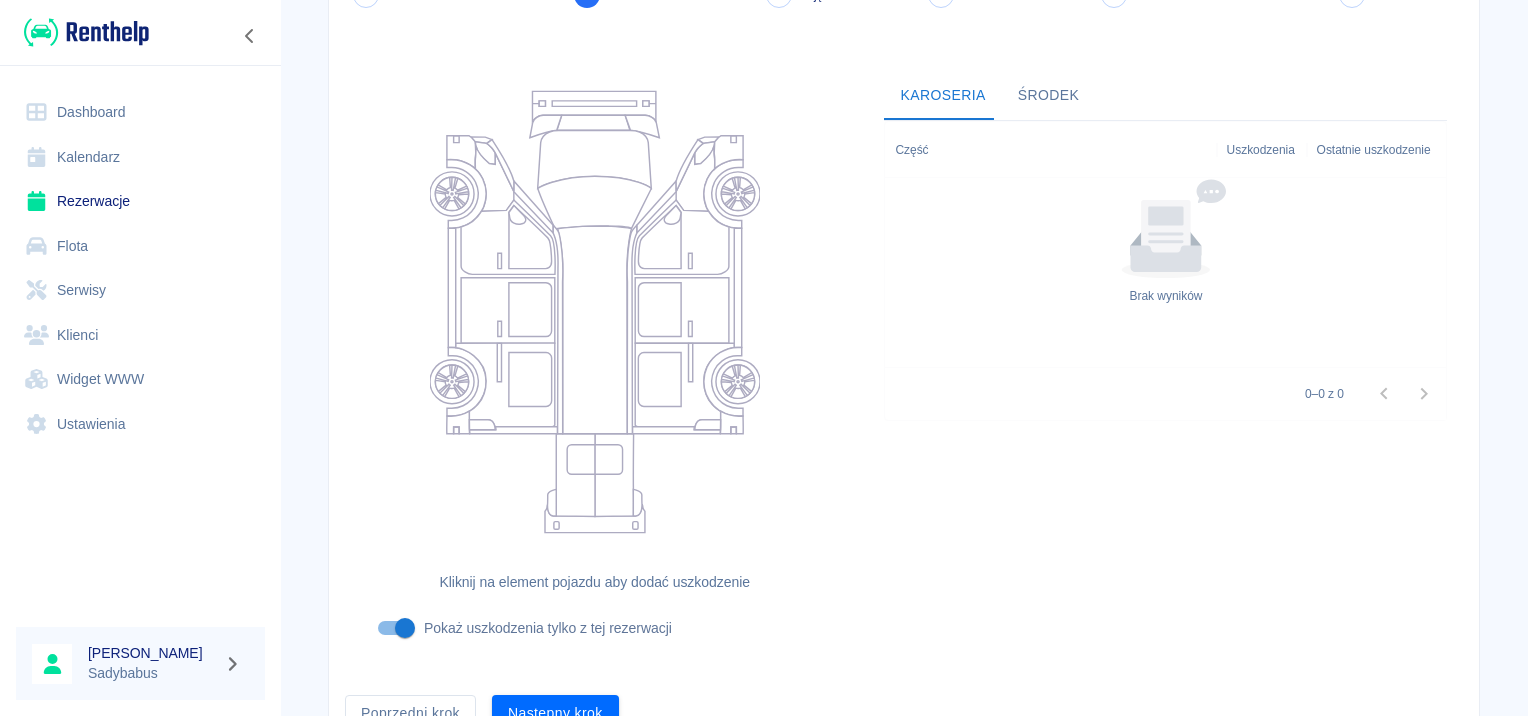 scroll, scrollTop: 238, scrollLeft: 0, axis: vertical 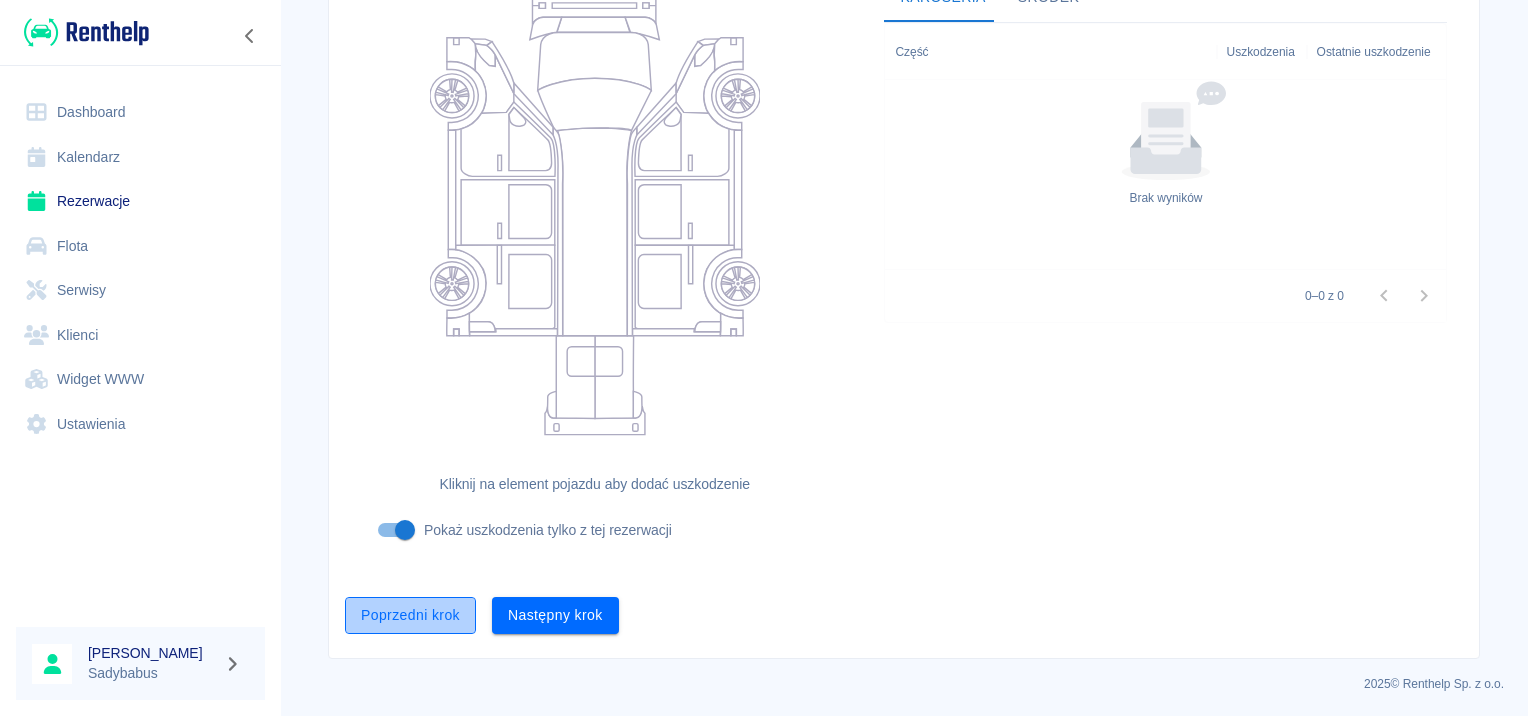 click on "Poprzedni krok" at bounding box center [410, 615] 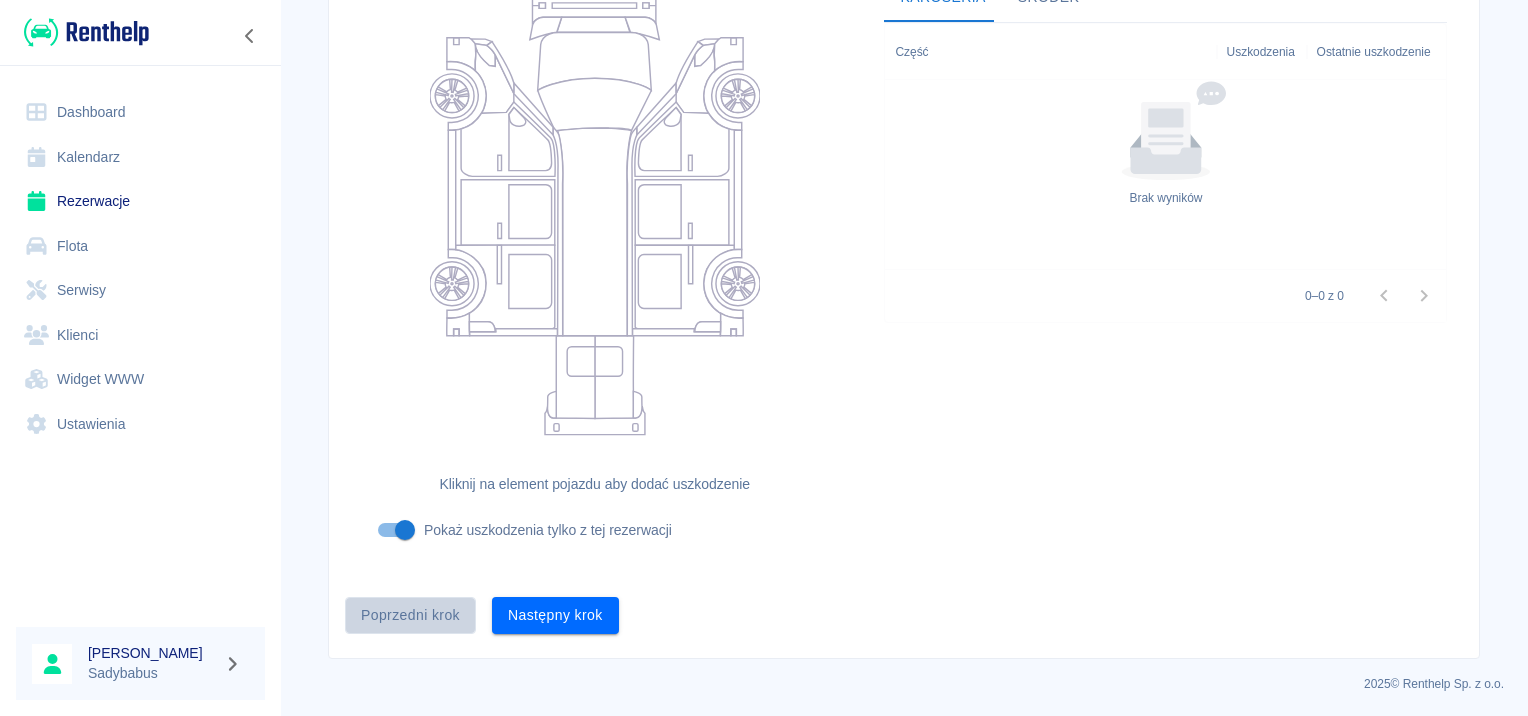 scroll, scrollTop: 0, scrollLeft: 0, axis: both 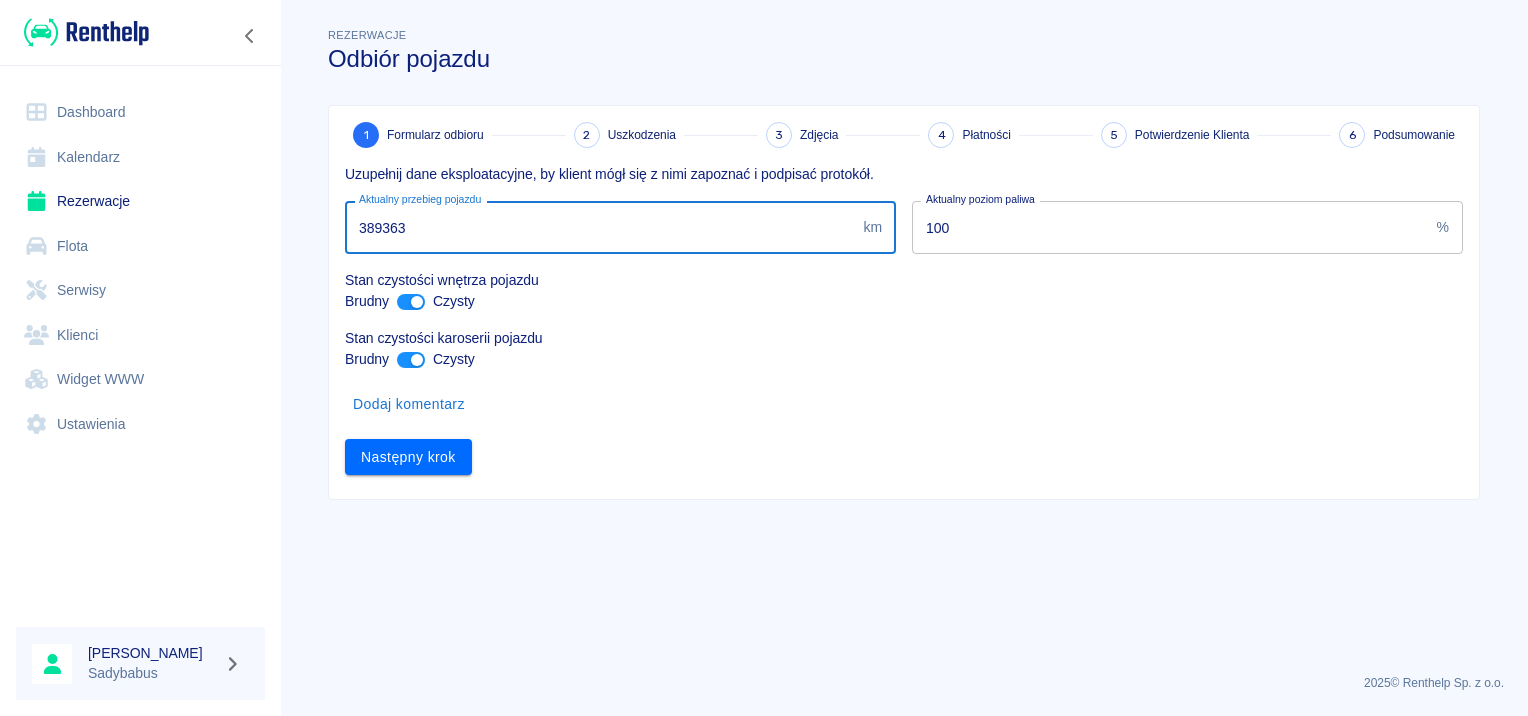 drag, startPoint x: 374, startPoint y: 227, endPoint x: 743, endPoint y: 261, distance: 370.56308 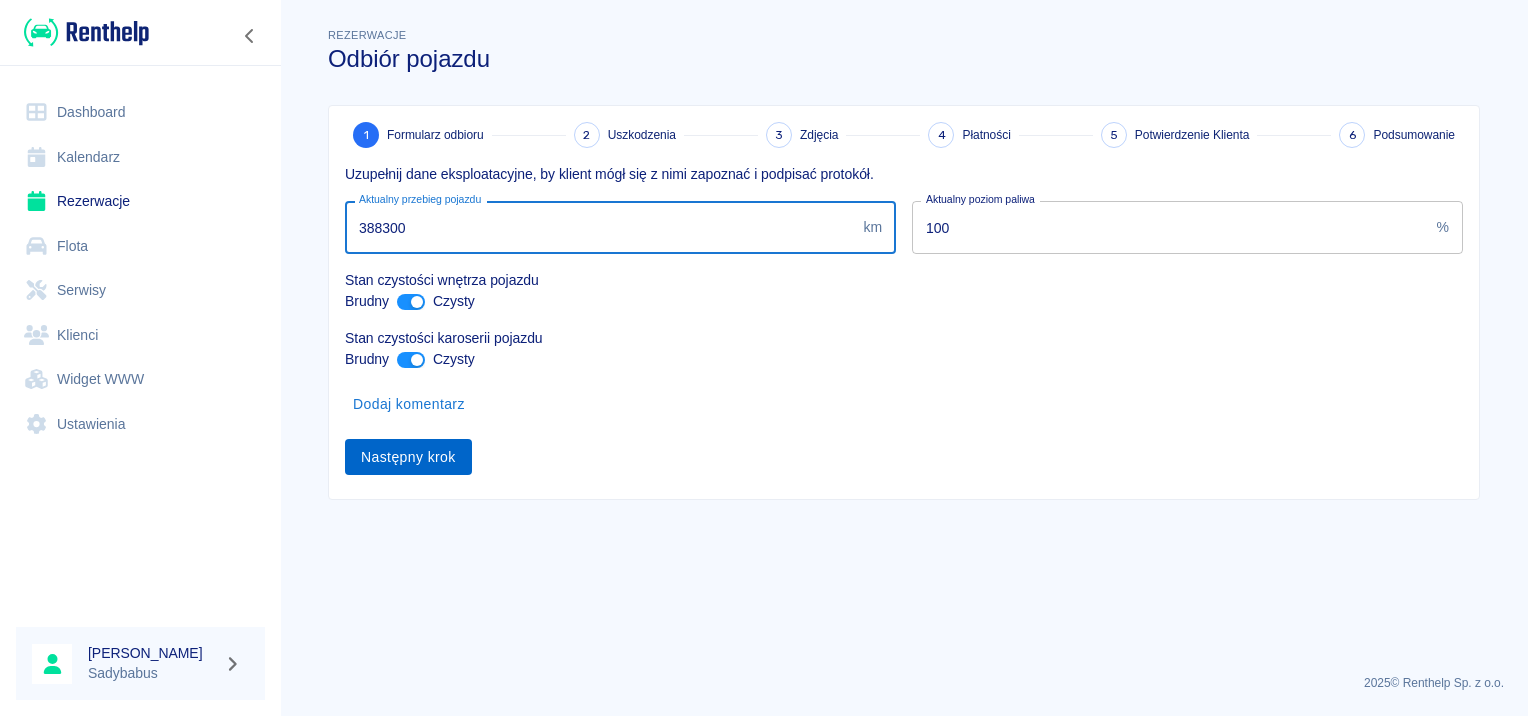 type on "388300" 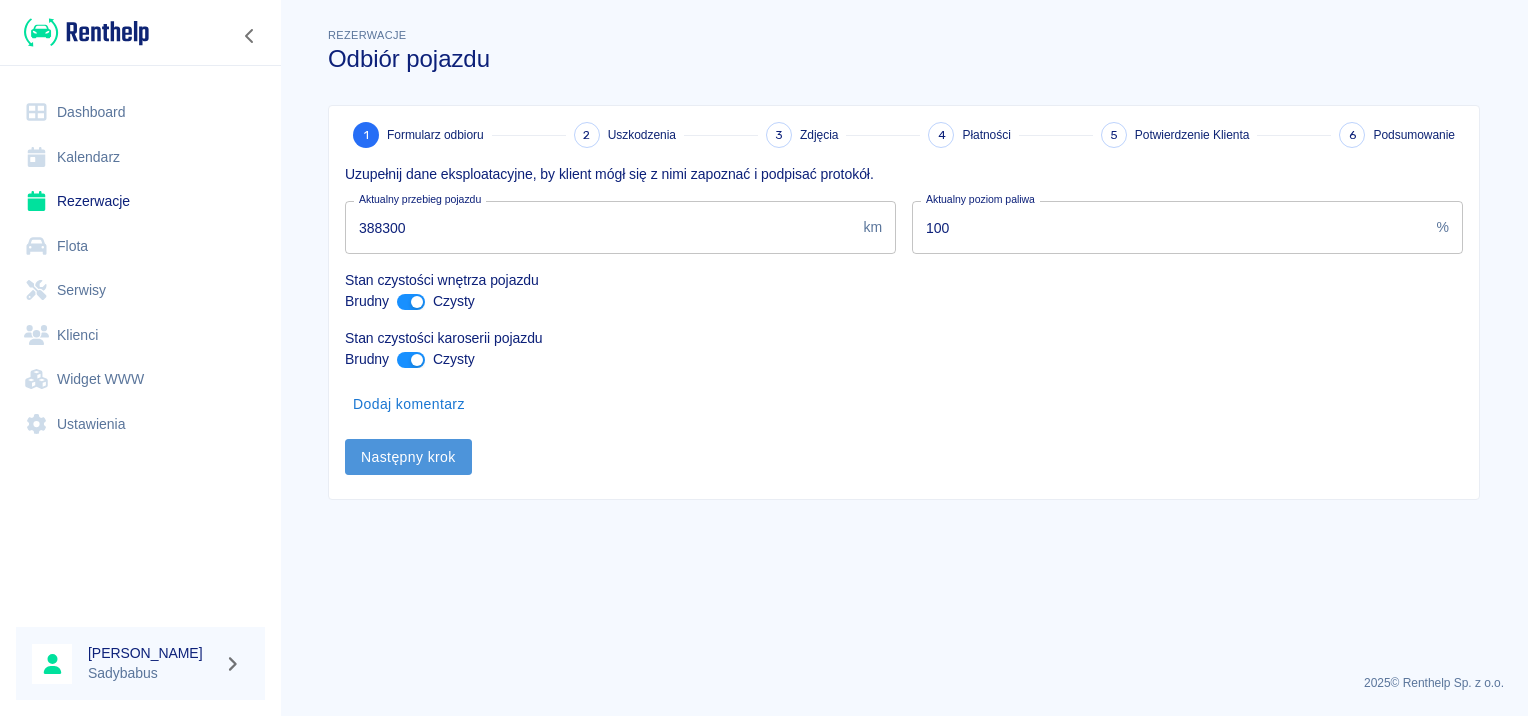 click on "Następny krok" at bounding box center [408, 457] 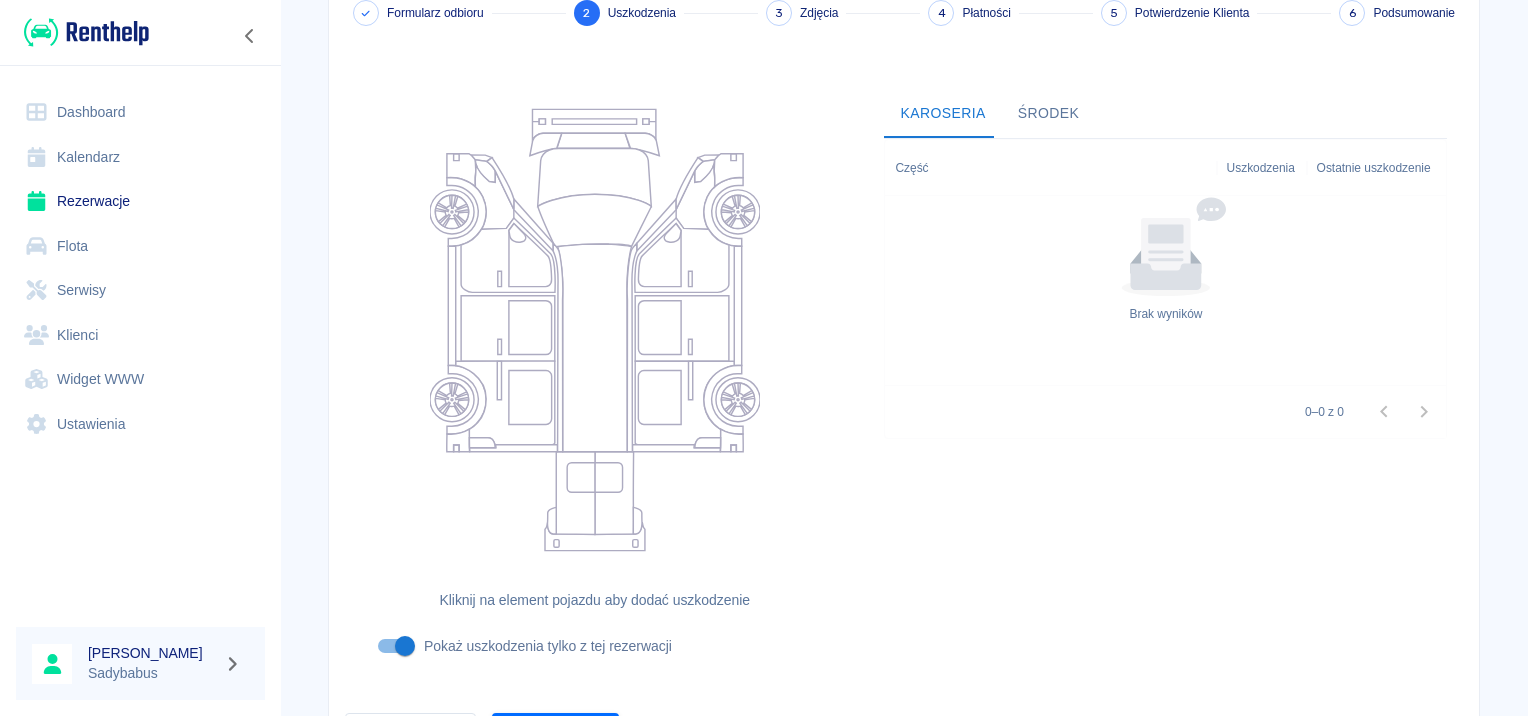 scroll, scrollTop: 238, scrollLeft: 0, axis: vertical 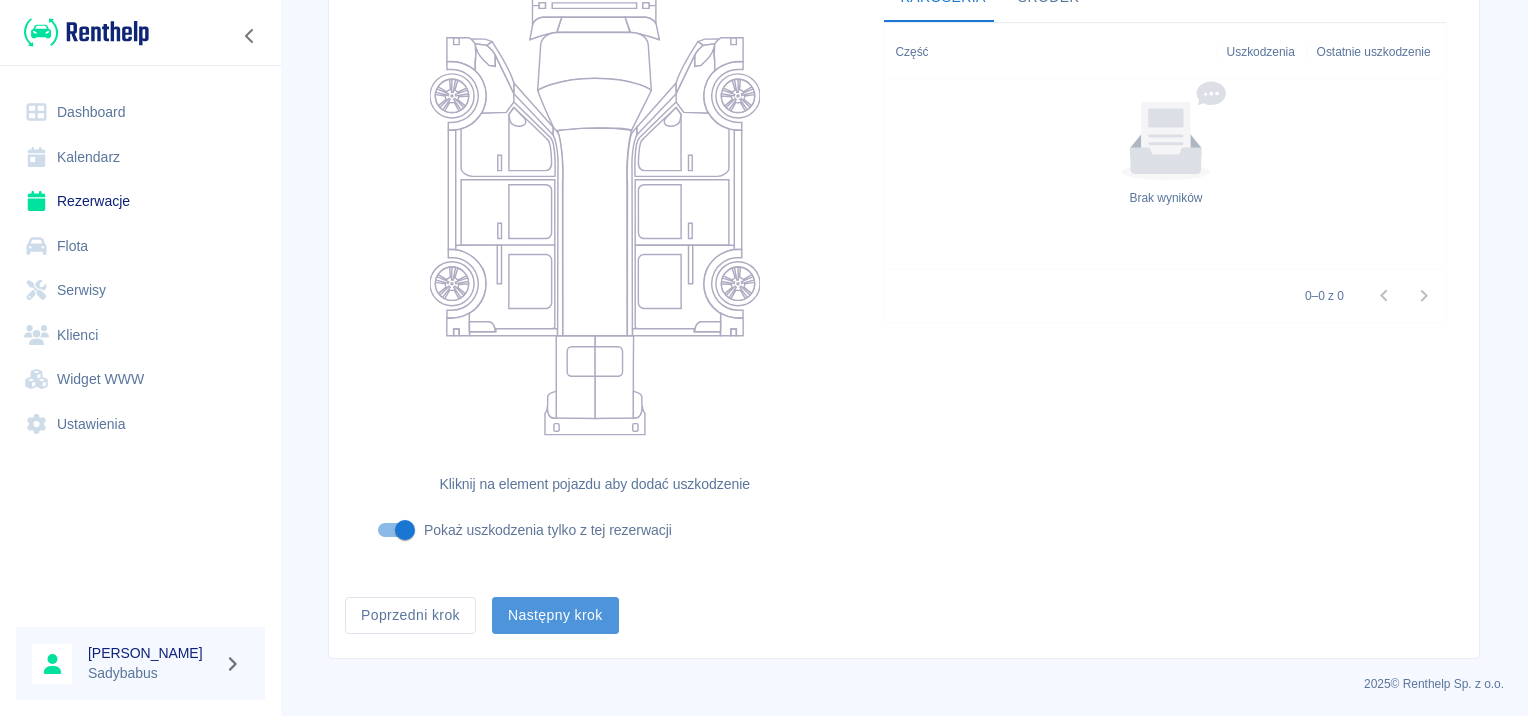 click on "Następny krok" at bounding box center [555, 615] 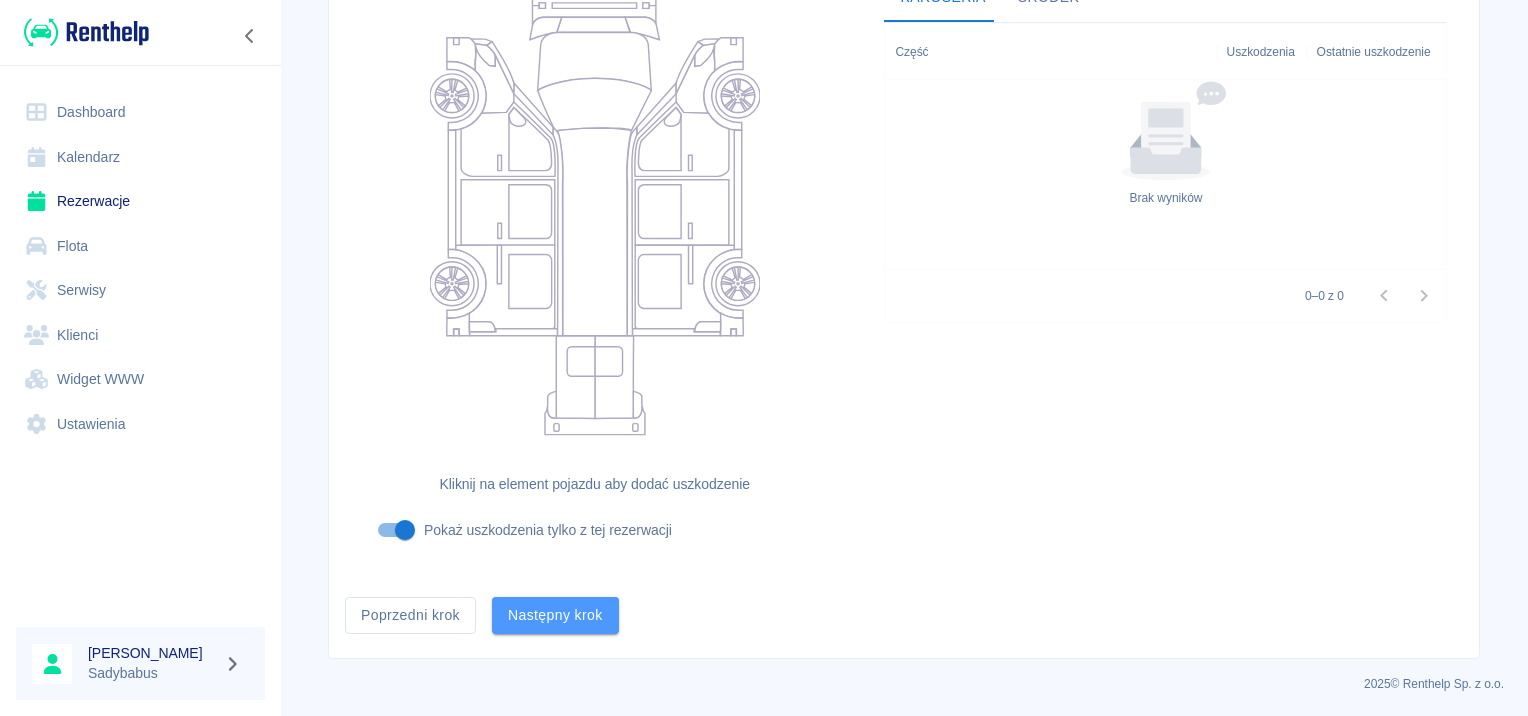 scroll, scrollTop: 0, scrollLeft: 0, axis: both 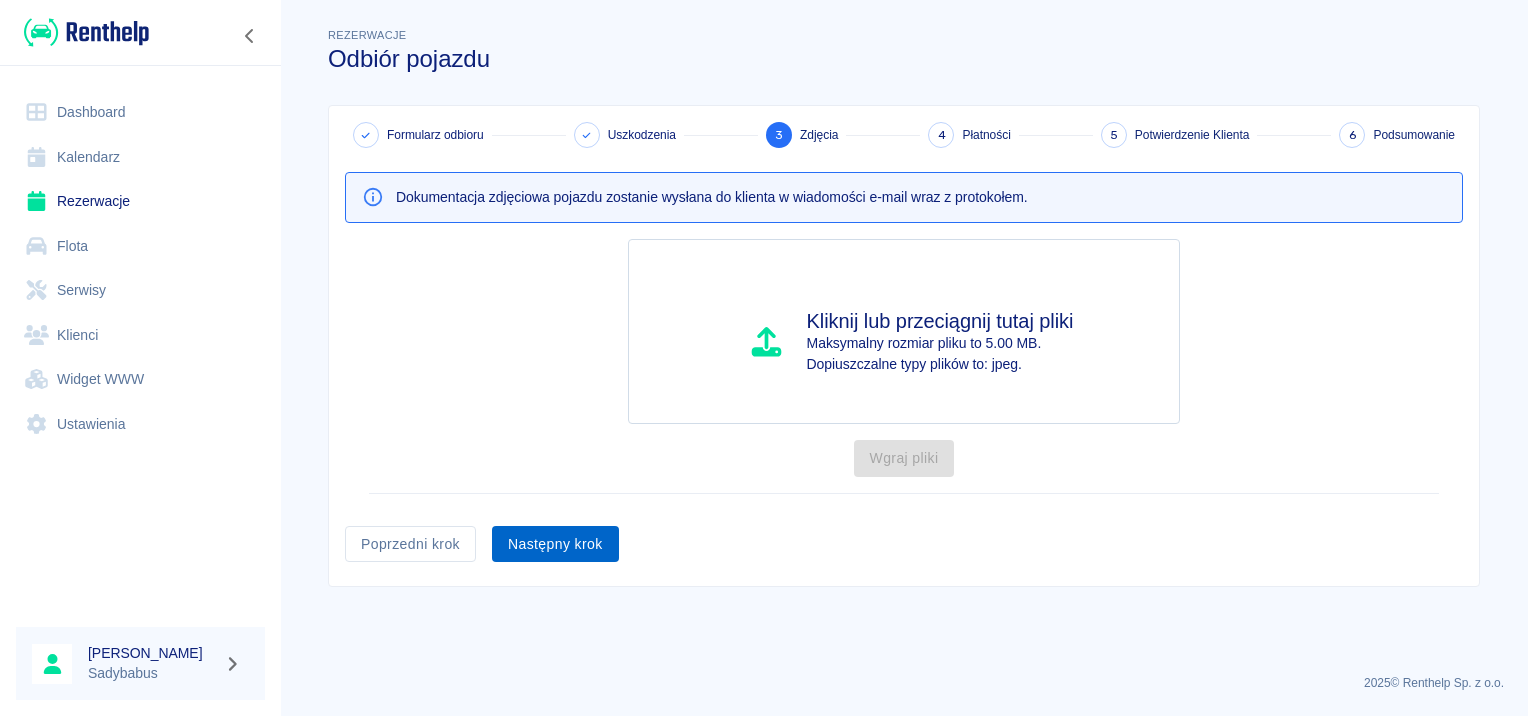 click on "Następny krok" at bounding box center (555, 544) 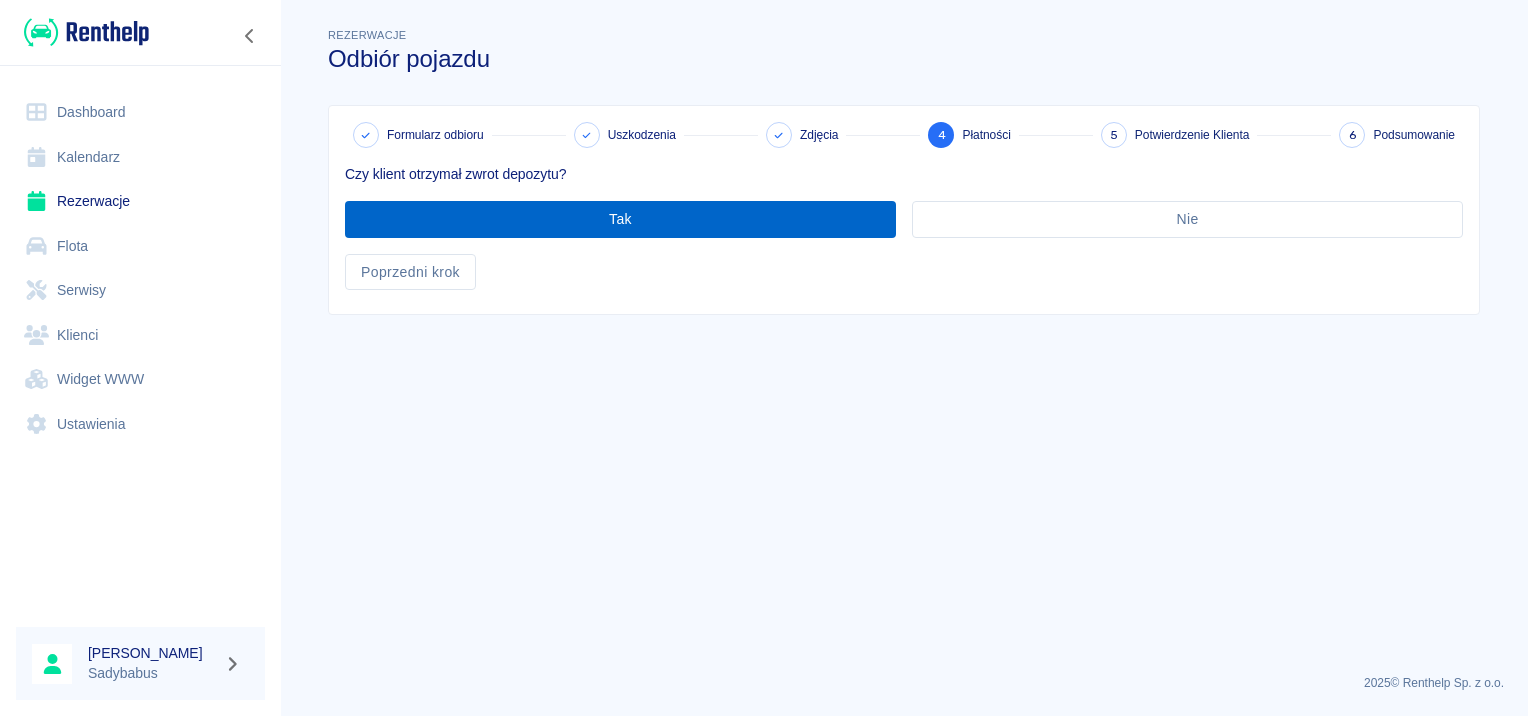 click on "Tak" at bounding box center [620, 219] 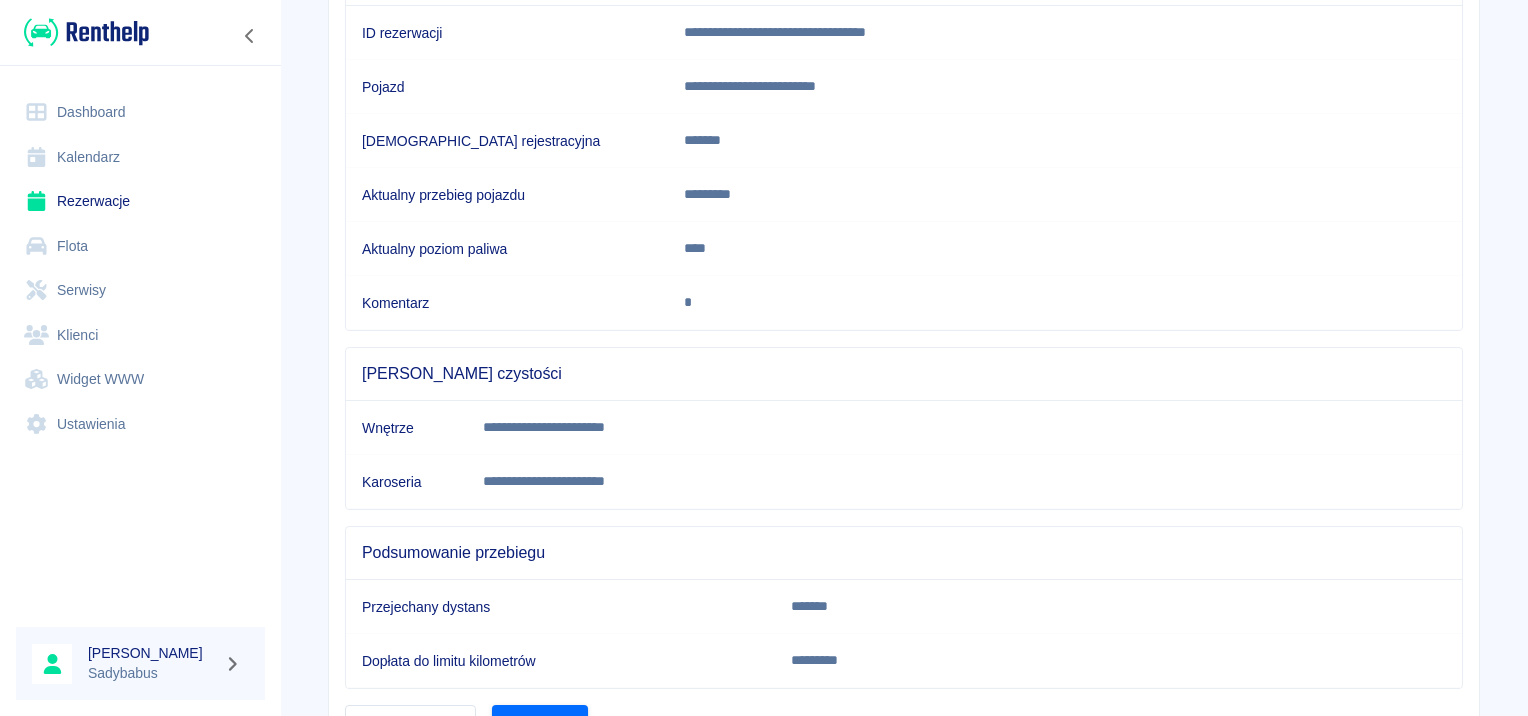 scroll, scrollTop: 353, scrollLeft: 0, axis: vertical 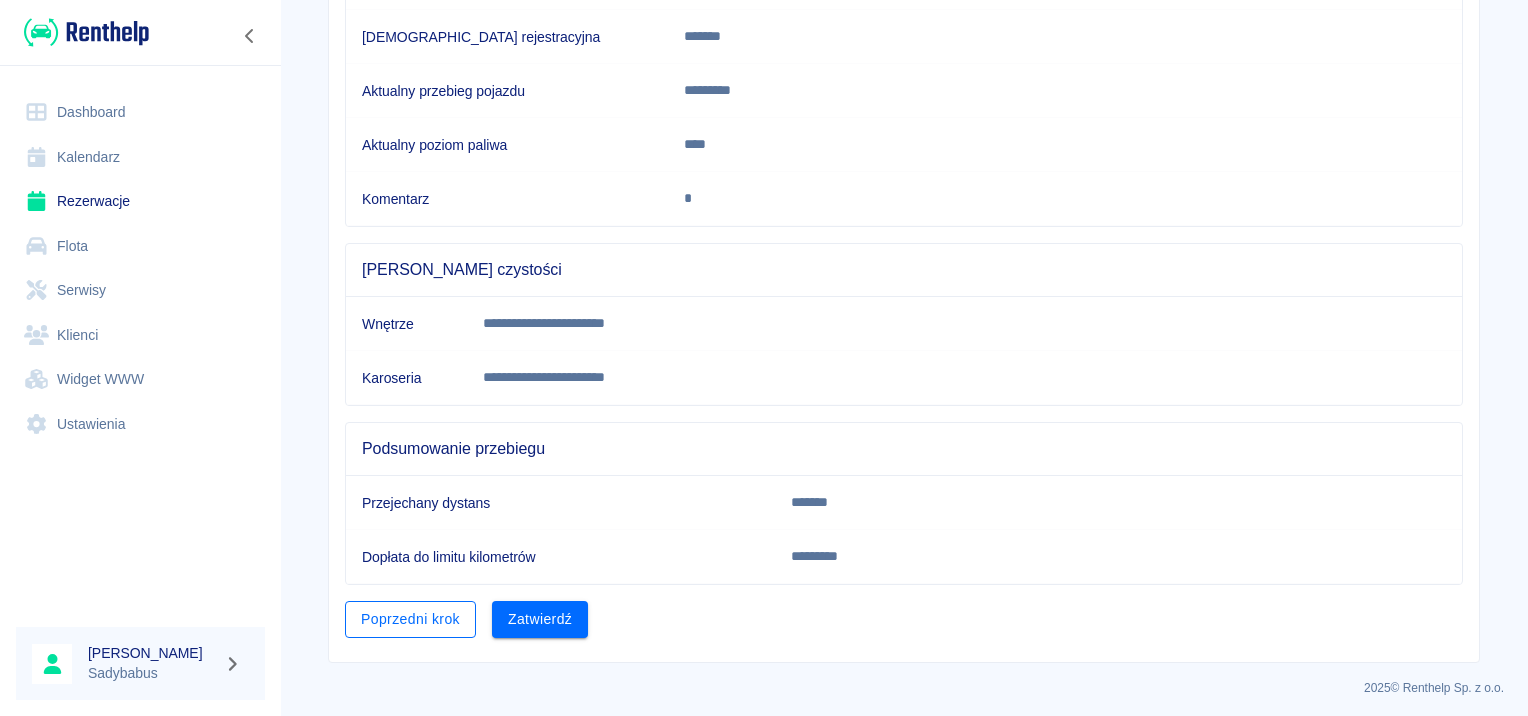 click on "Poprzedni krok" at bounding box center (410, 619) 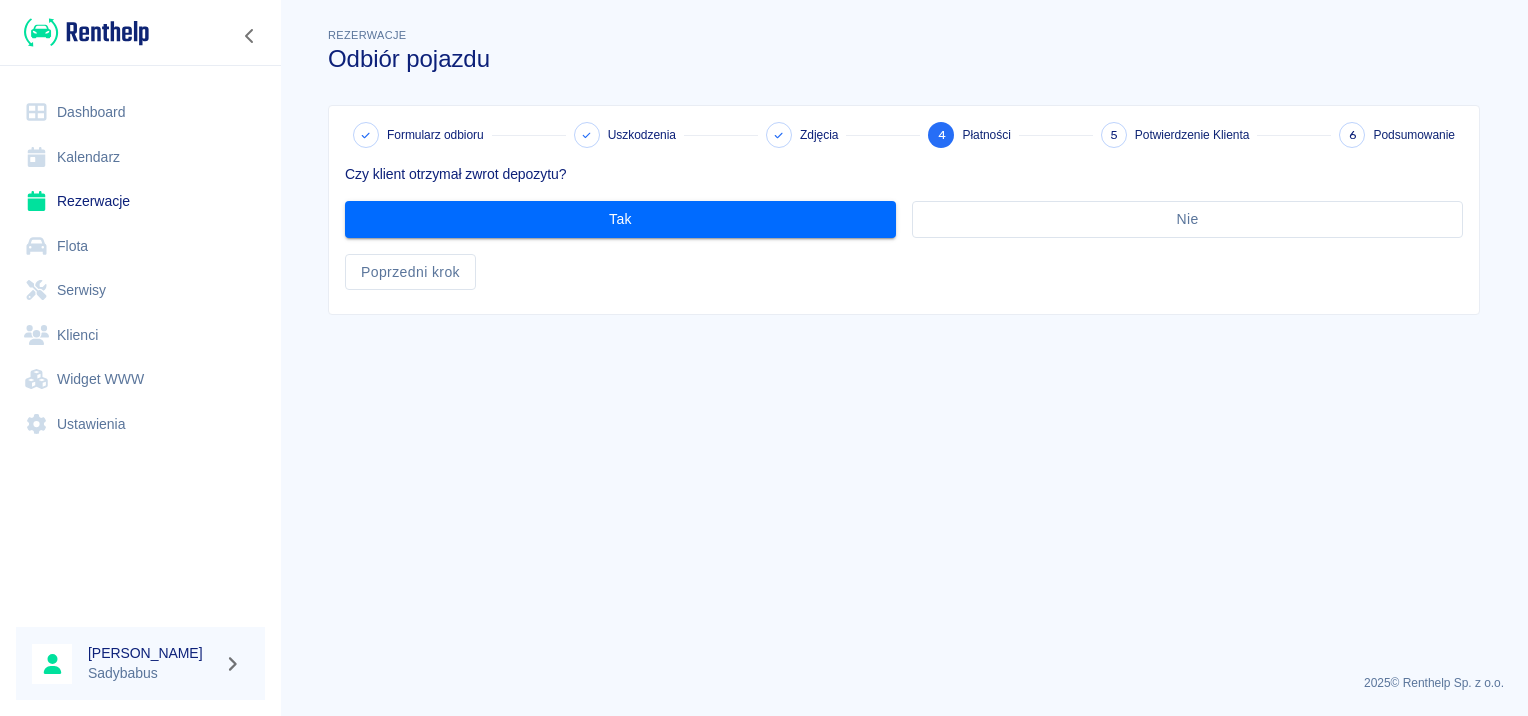 scroll, scrollTop: 0, scrollLeft: 0, axis: both 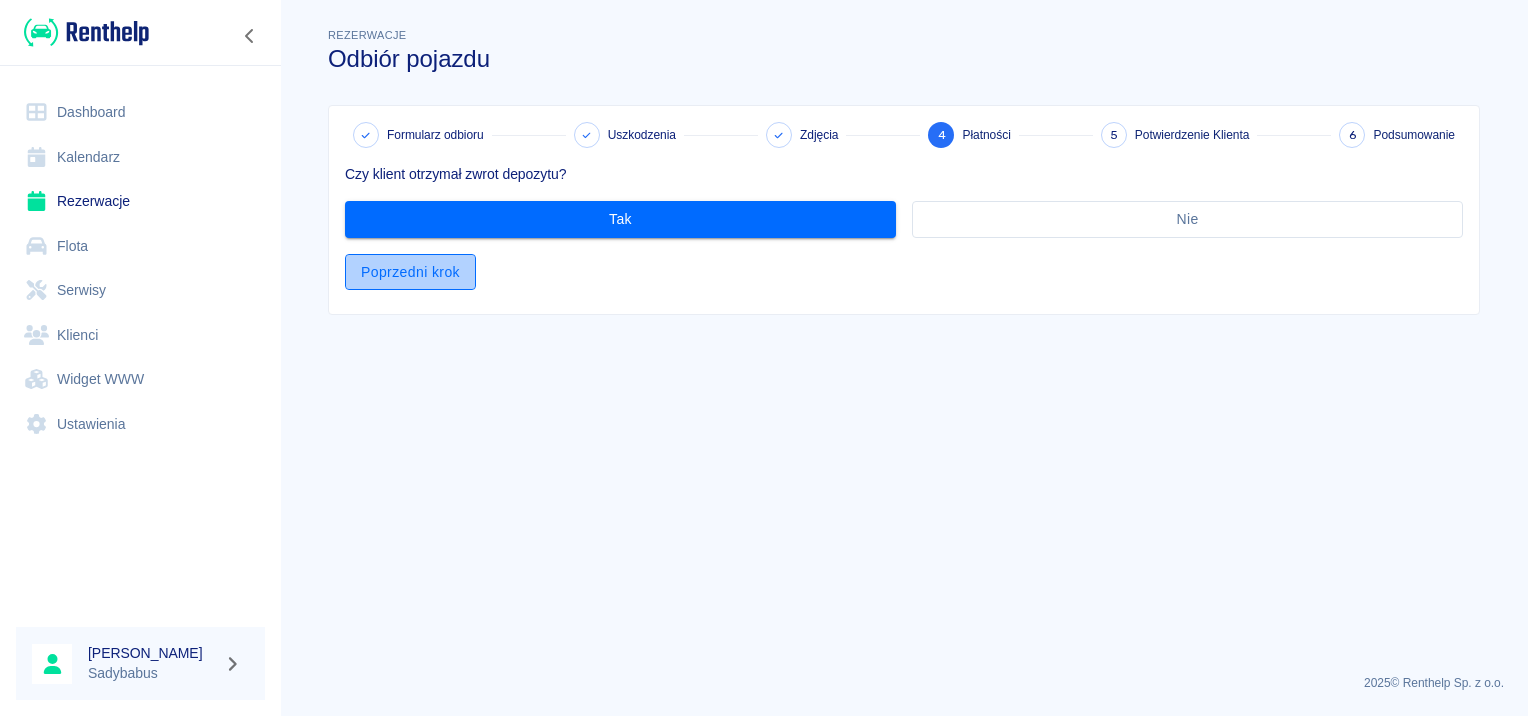 click on "Poprzedni krok" at bounding box center [410, 272] 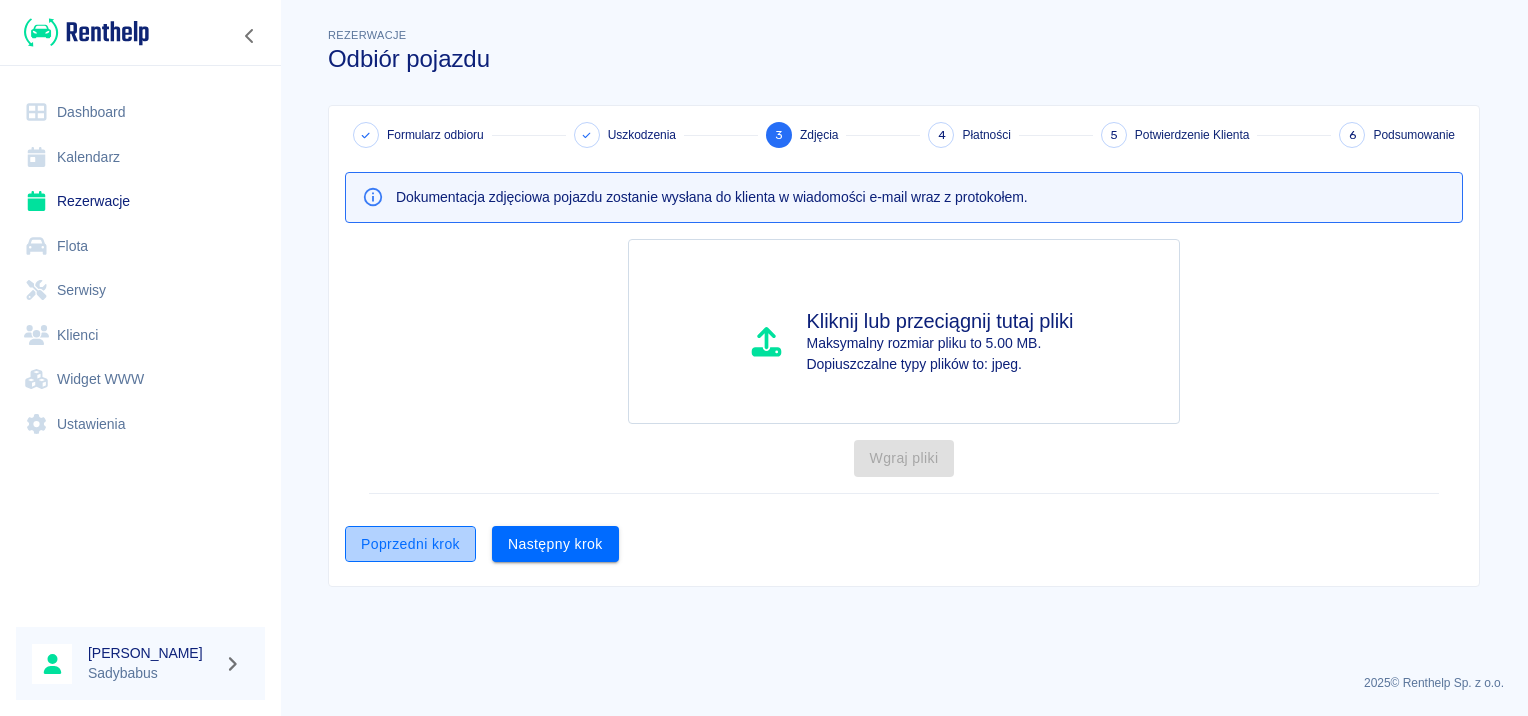 click on "Poprzedni krok" at bounding box center (410, 544) 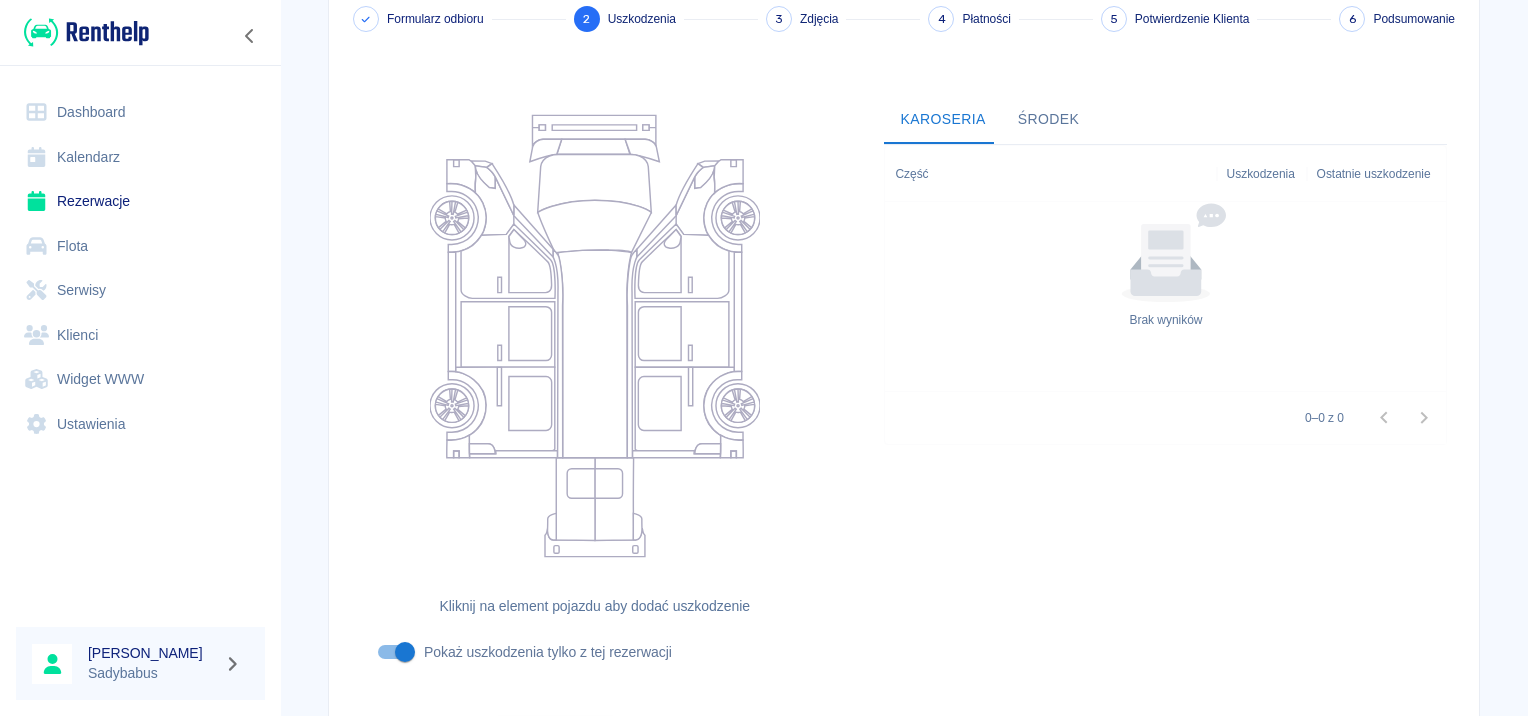 scroll, scrollTop: 238, scrollLeft: 0, axis: vertical 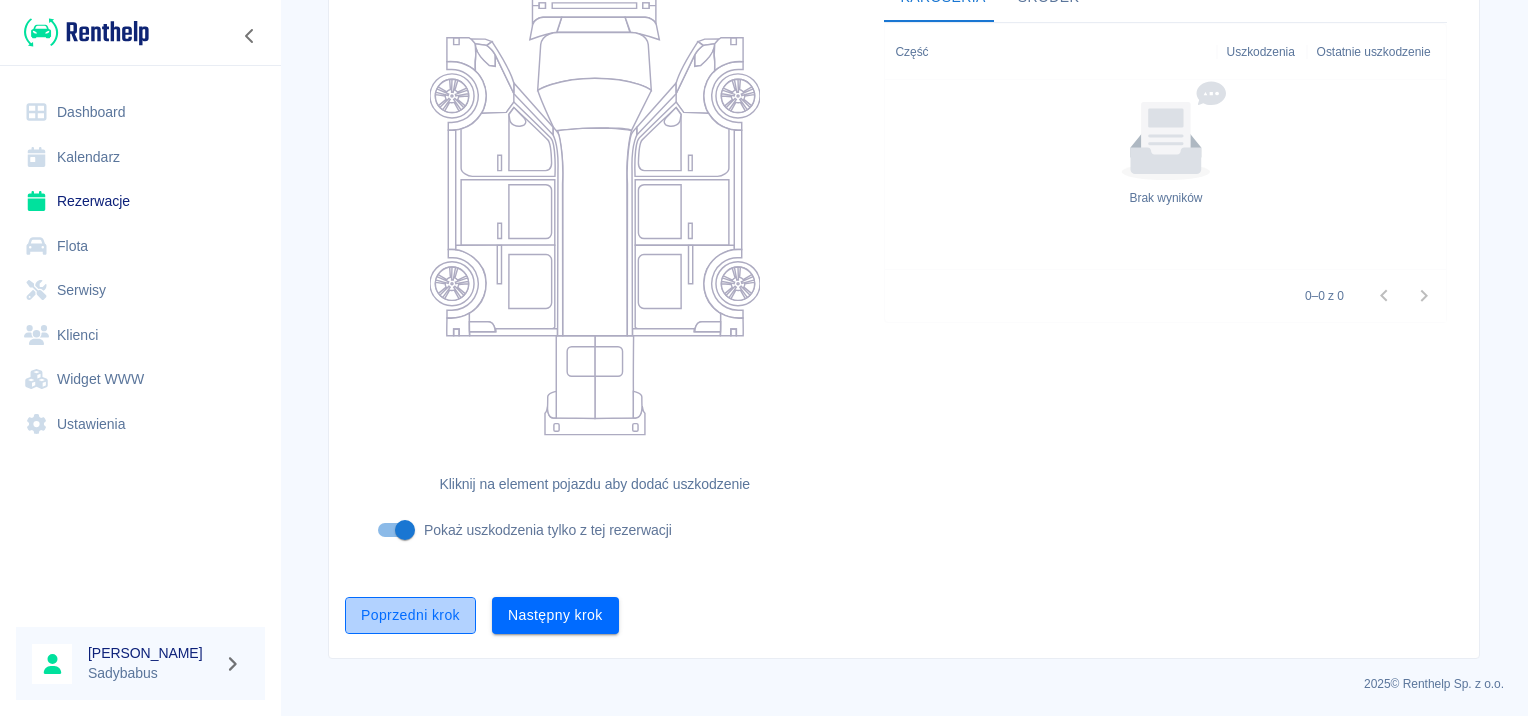 click on "Poprzedni krok" at bounding box center [410, 615] 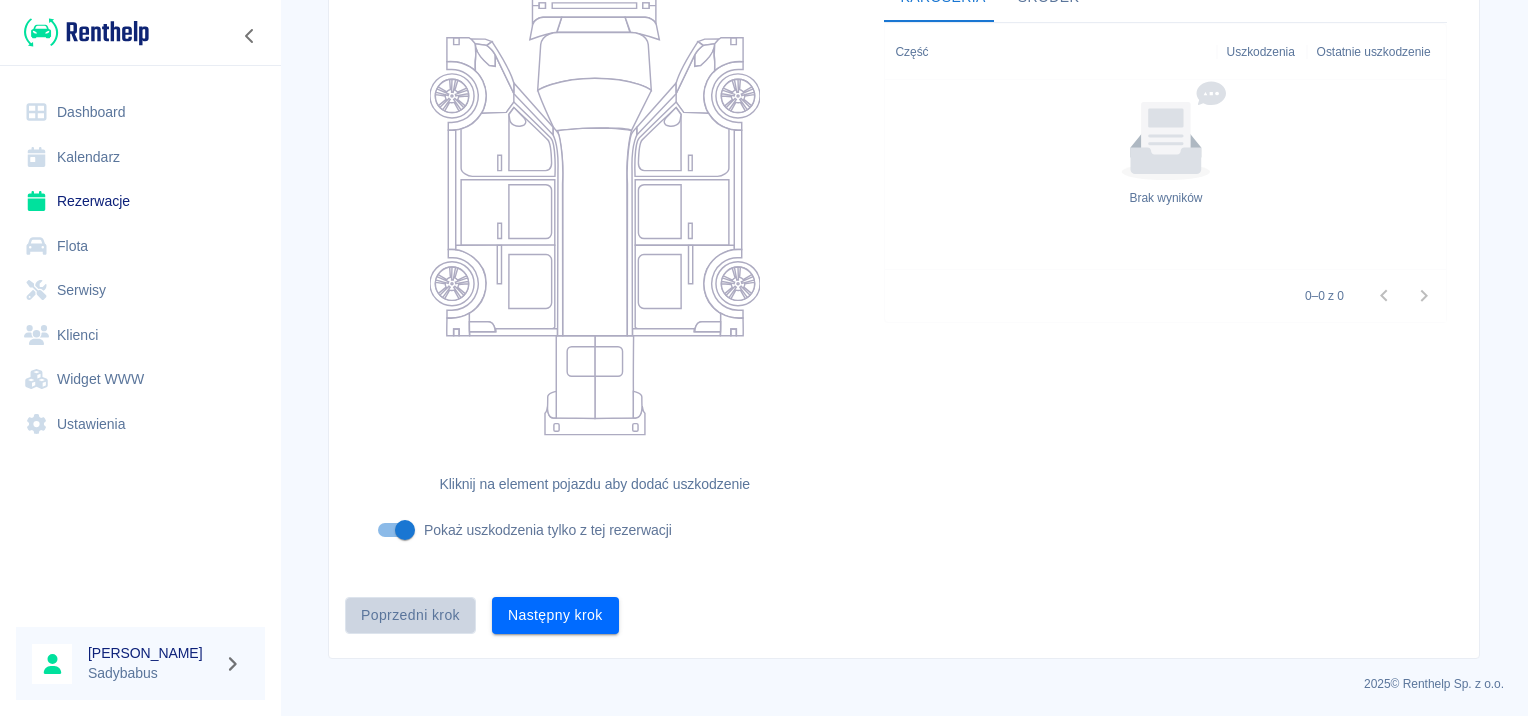 scroll, scrollTop: 0, scrollLeft: 0, axis: both 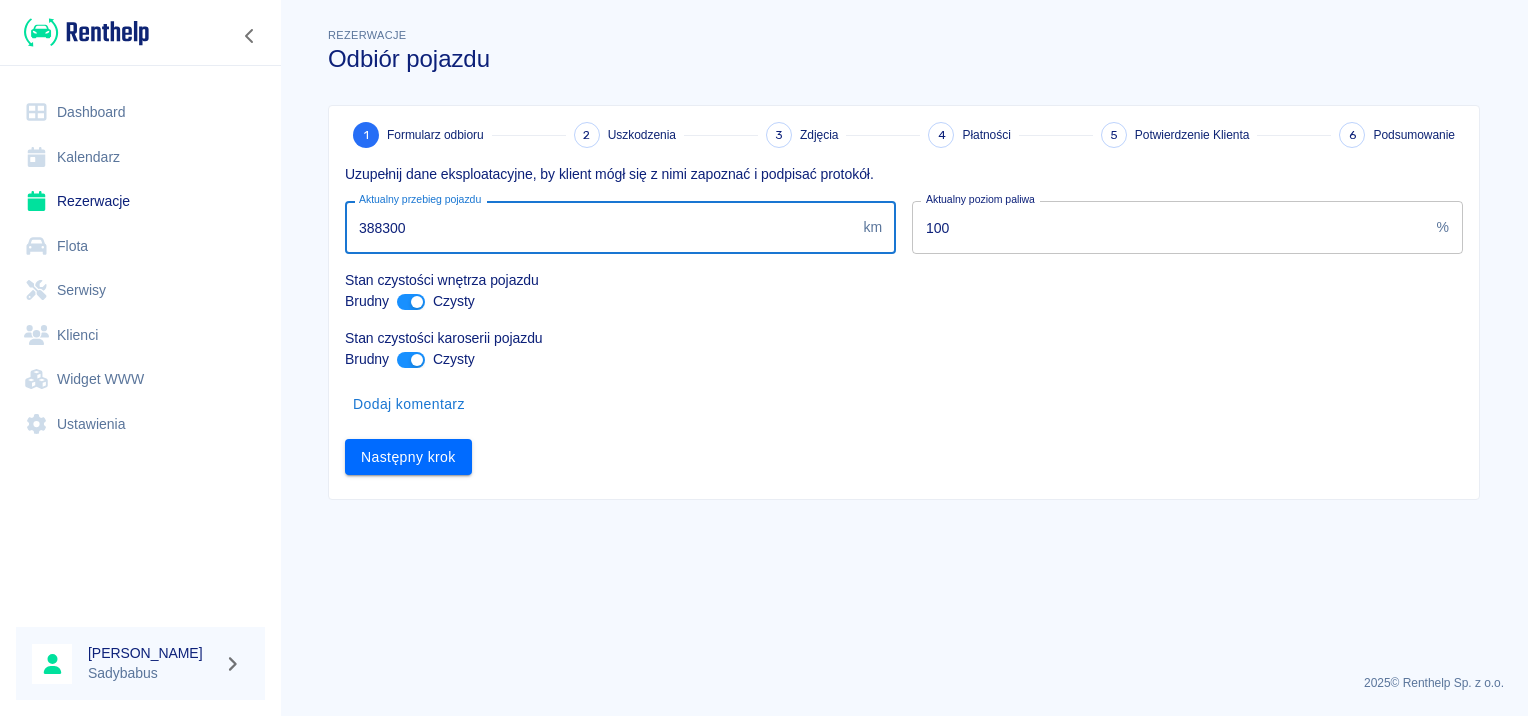 drag, startPoint x: 375, startPoint y: 227, endPoint x: 1292, endPoint y: 233, distance: 917.01965 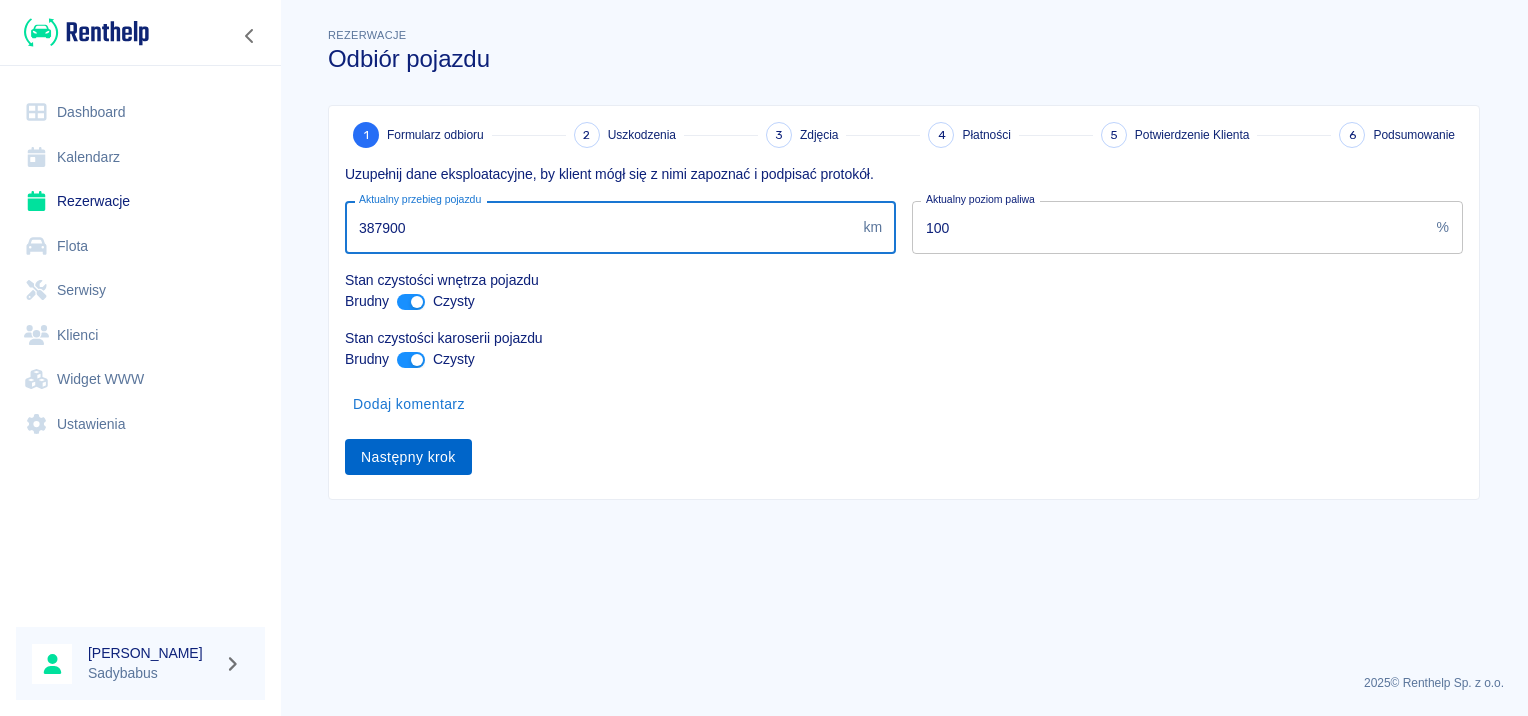 type on "387900" 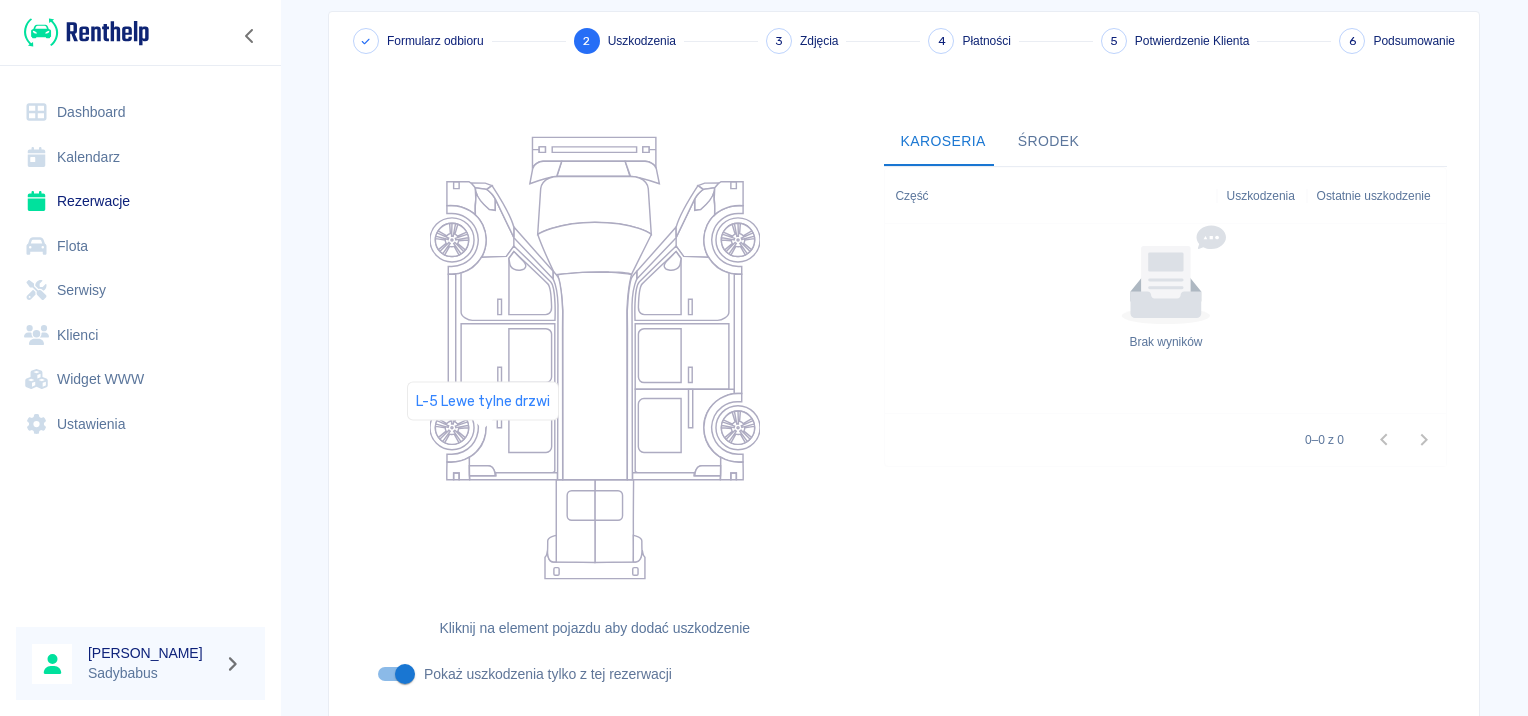 scroll, scrollTop: 238, scrollLeft: 0, axis: vertical 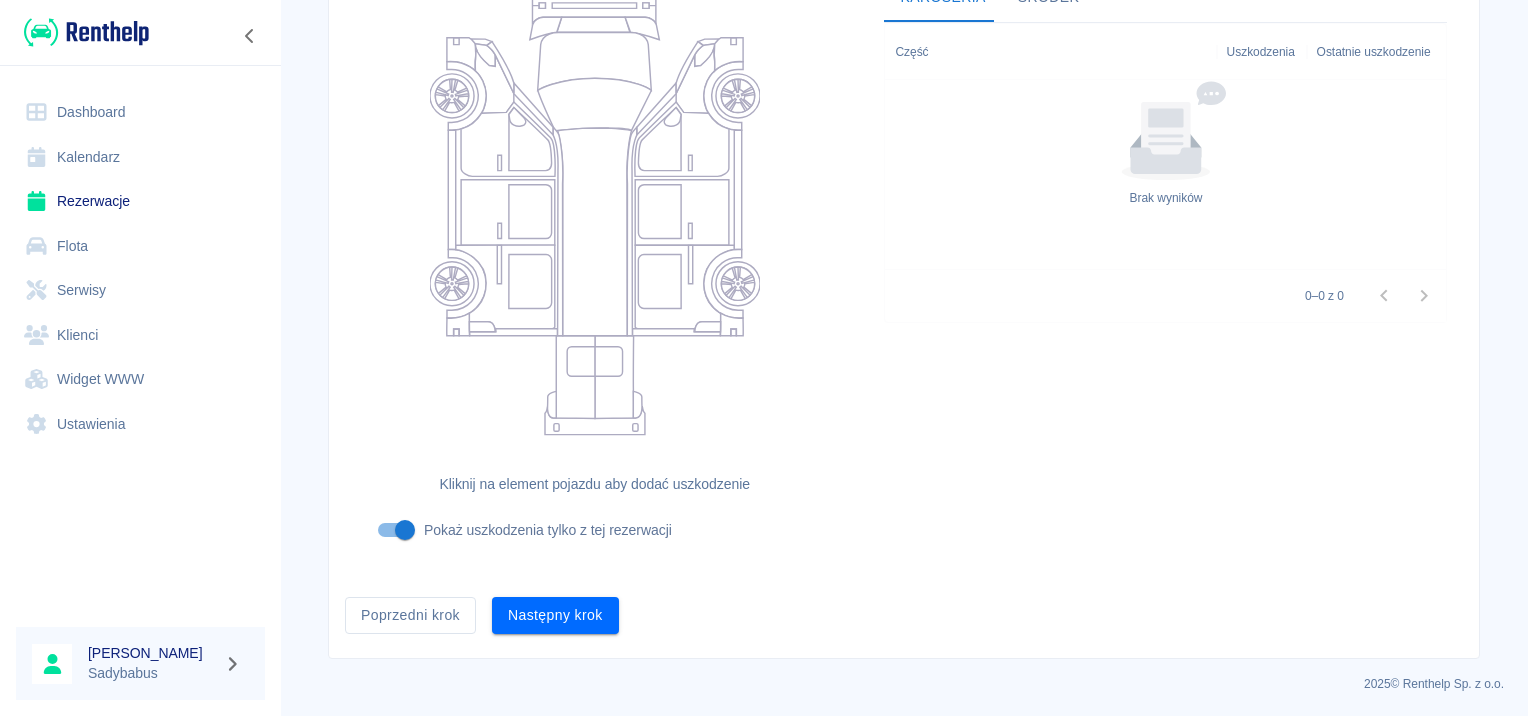 click on "Następny krok" at bounding box center (555, 615) 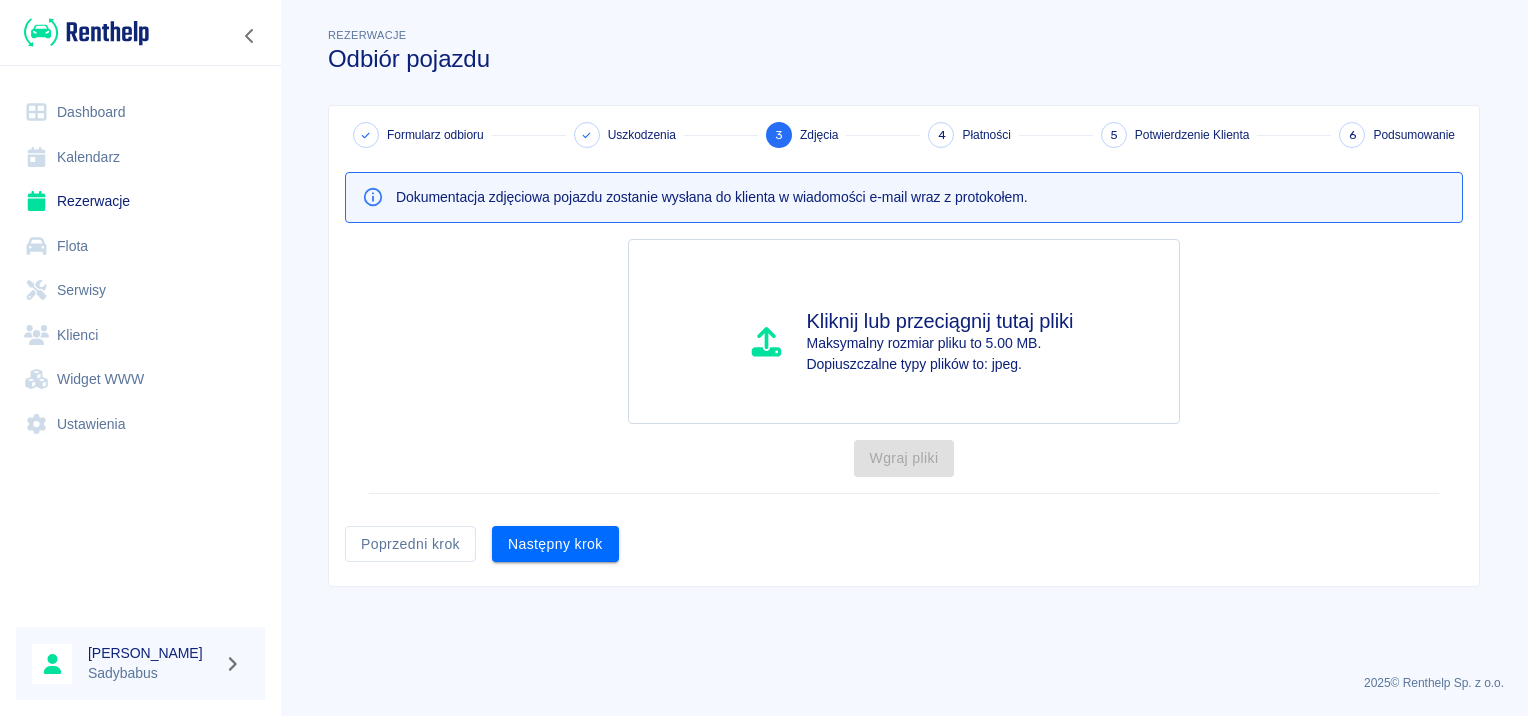 scroll, scrollTop: 0, scrollLeft: 0, axis: both 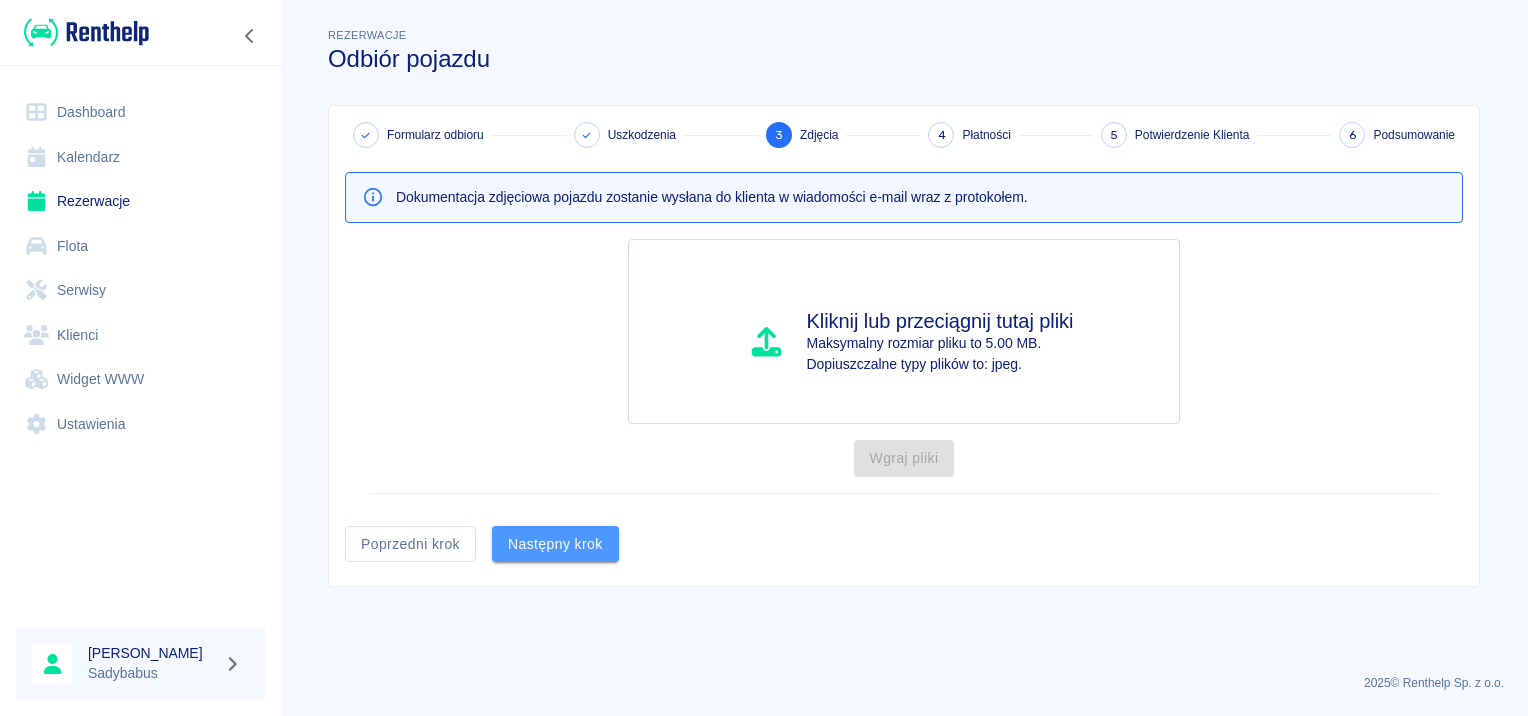 click on "Następny krok" at bounding box center (555, 544) 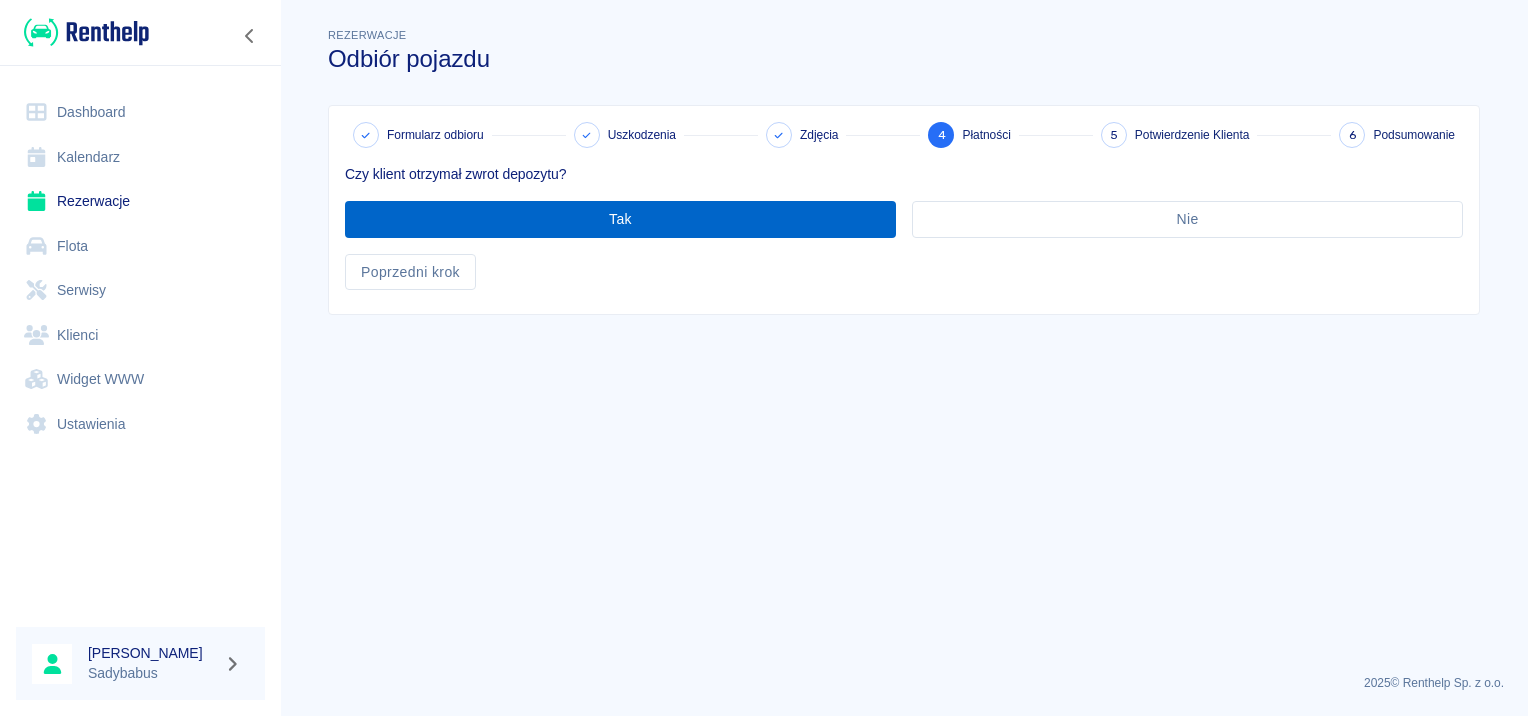 click on "Tak" at bounding box center (620, 219) 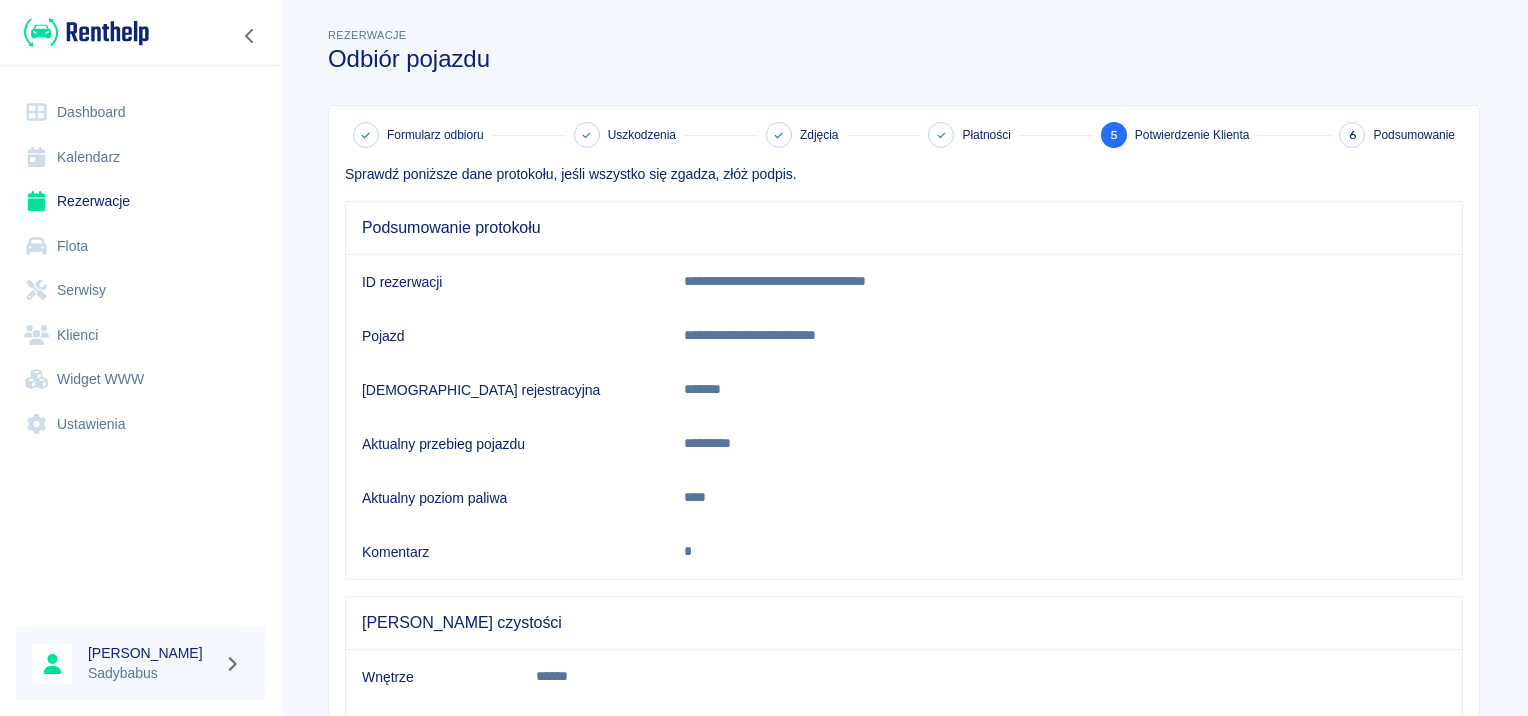 click on "Podsumowanie protokołu" at bounding box center (904, 228) 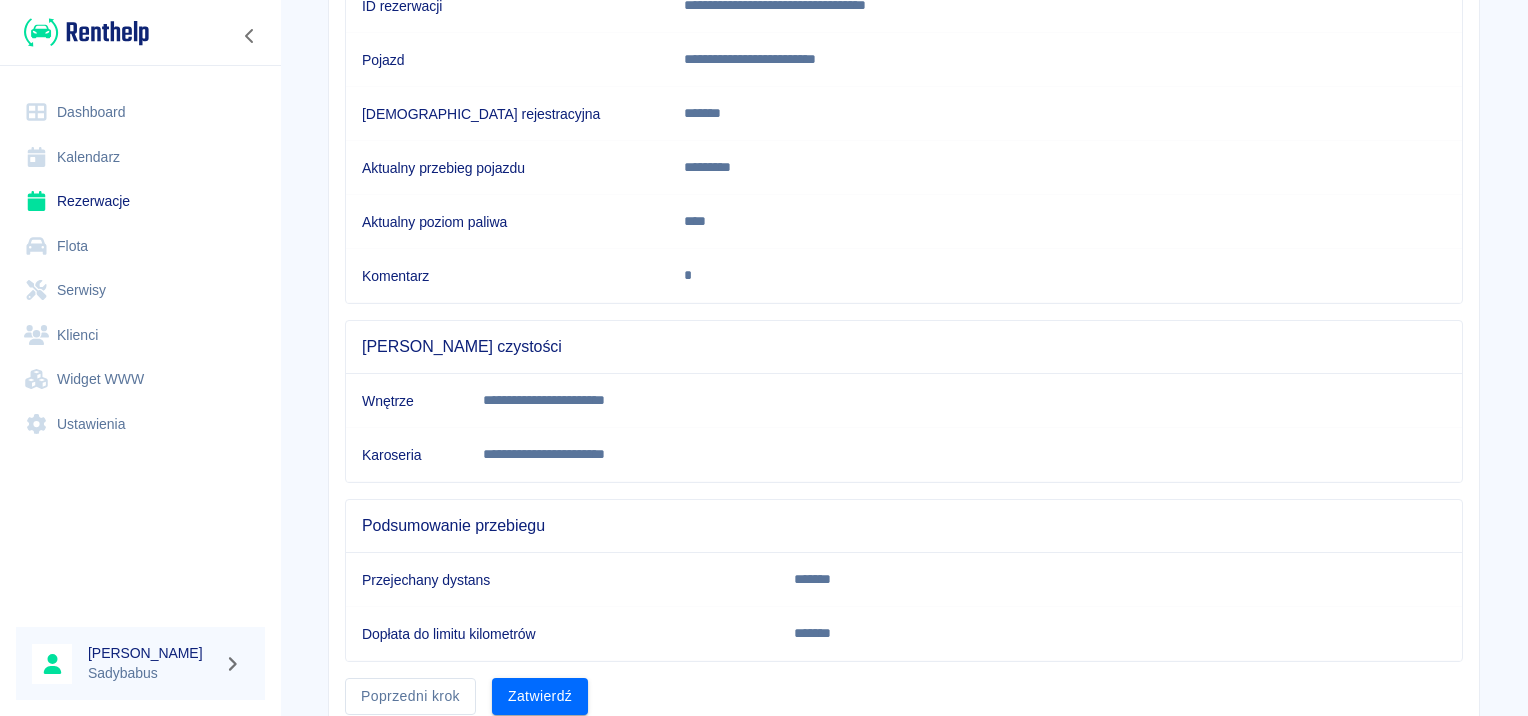 scroll, scrollTop: 353, scrollLeft: 0, axis: vertical 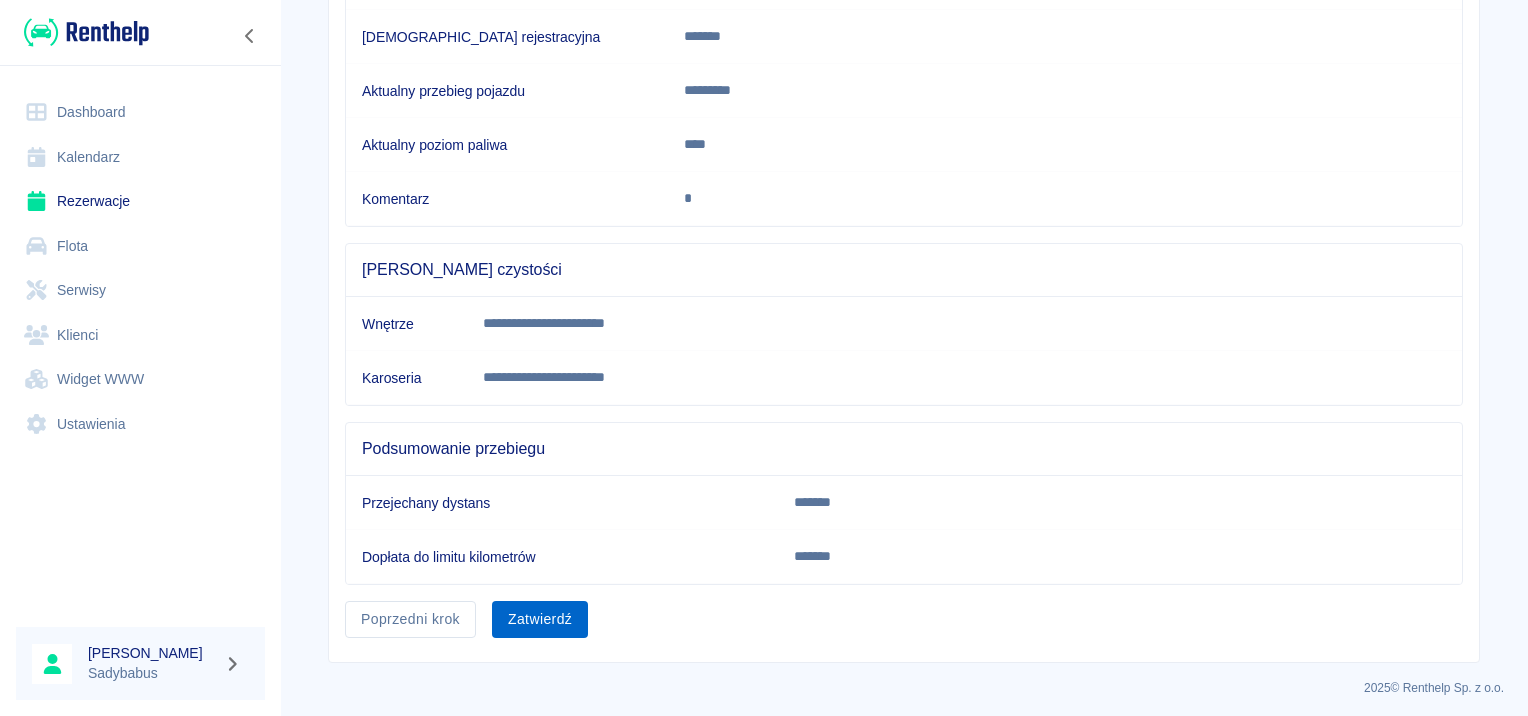 click on "Zatwierdź" at bounding box center (540, 619) 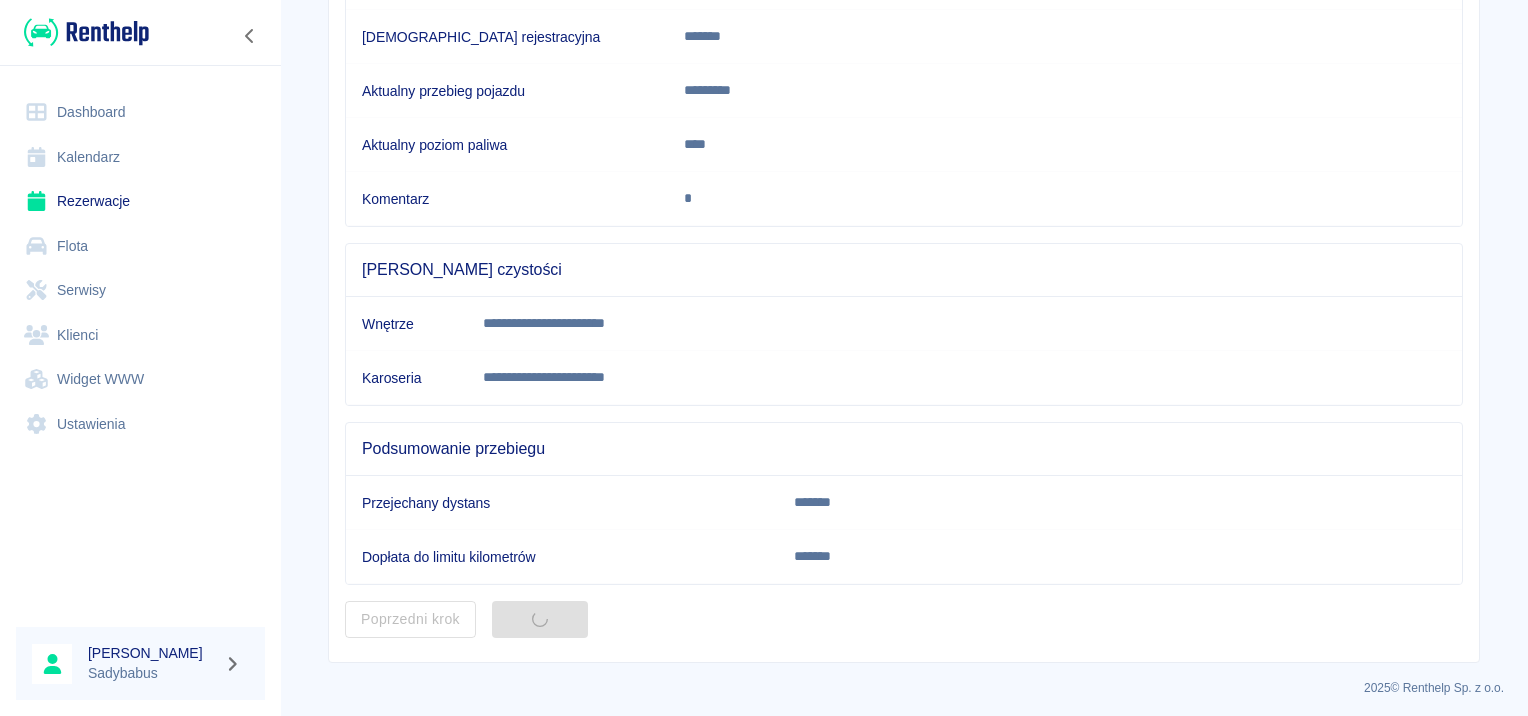 scroll, scrollTop: 0, scrollLeft: 0, axis: both 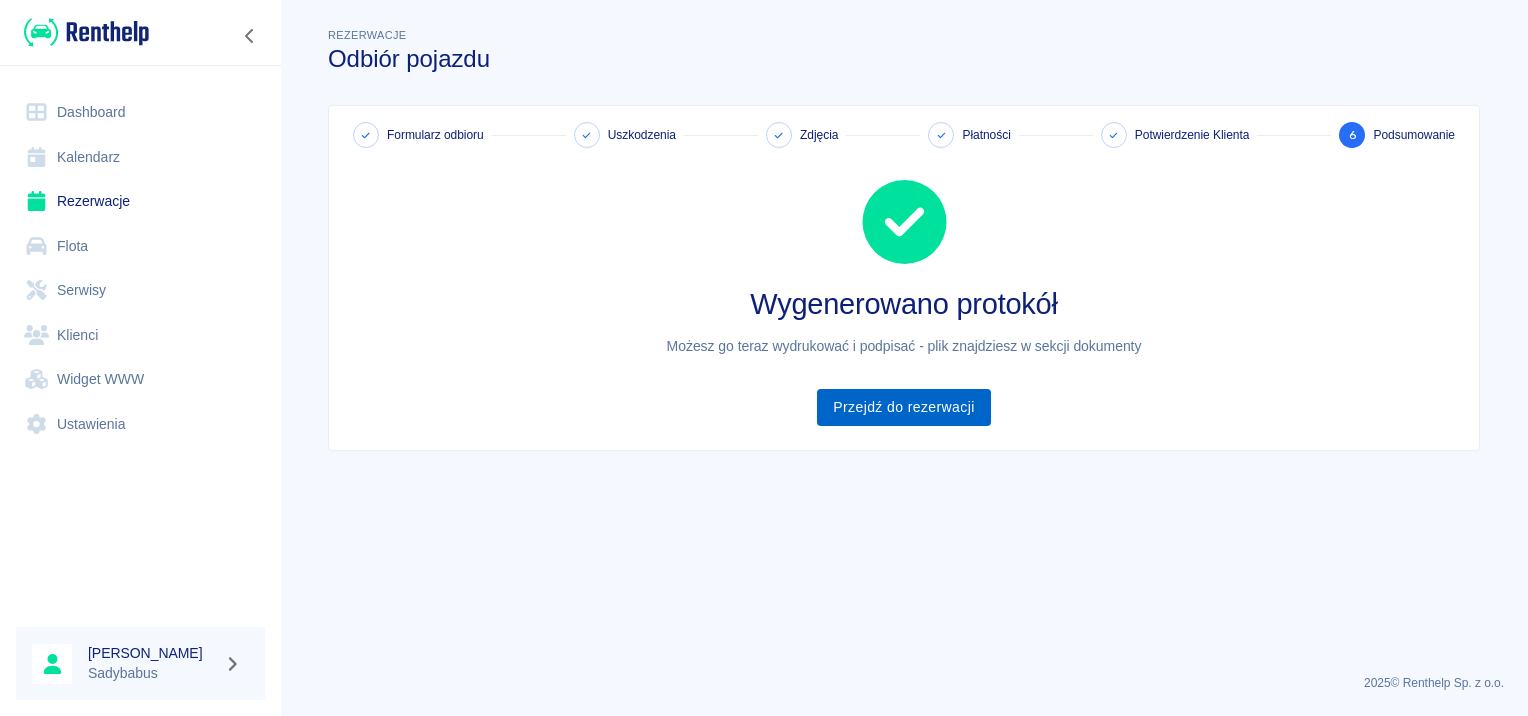 click on "Przejdź do rezerwacji" at bounding box center [903, 407] 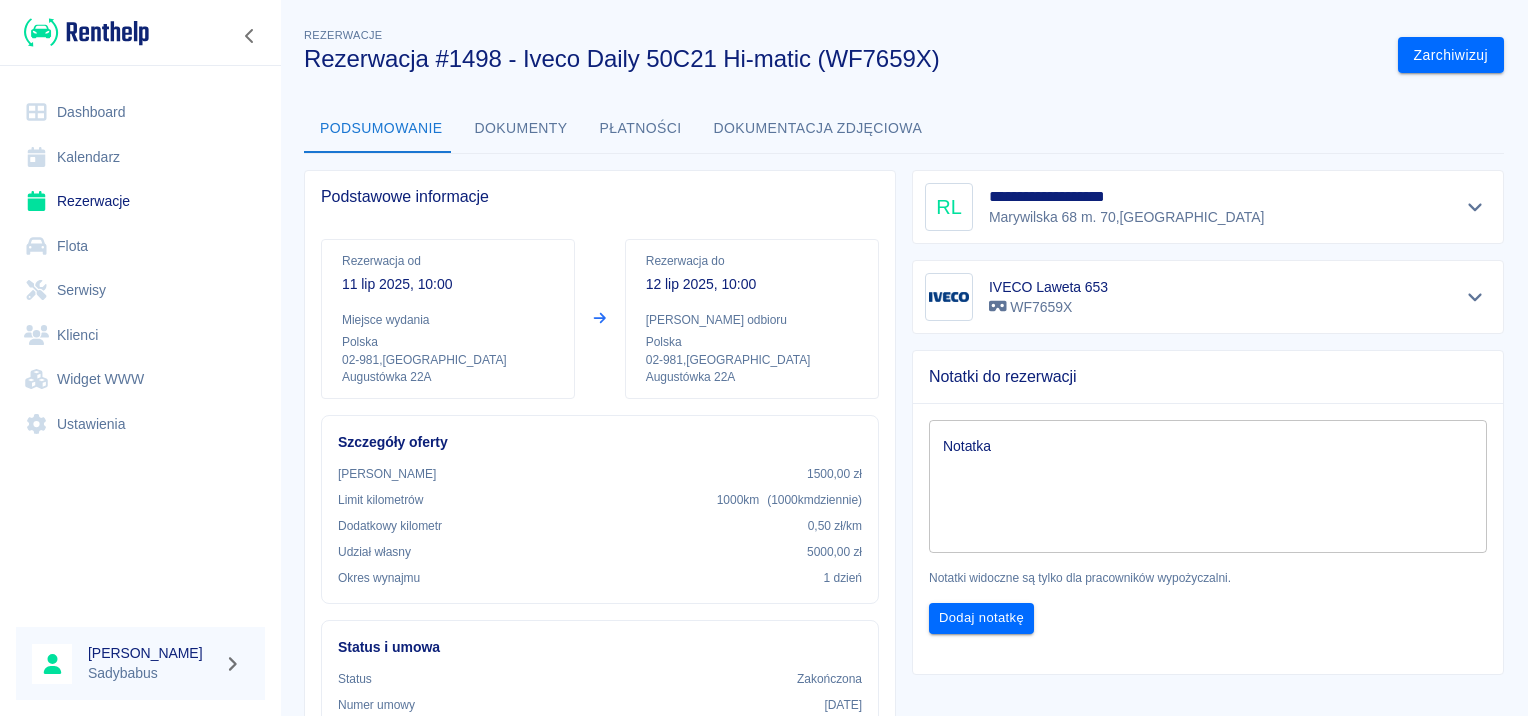 click on "Płatności" at bounding box center (641, 129) 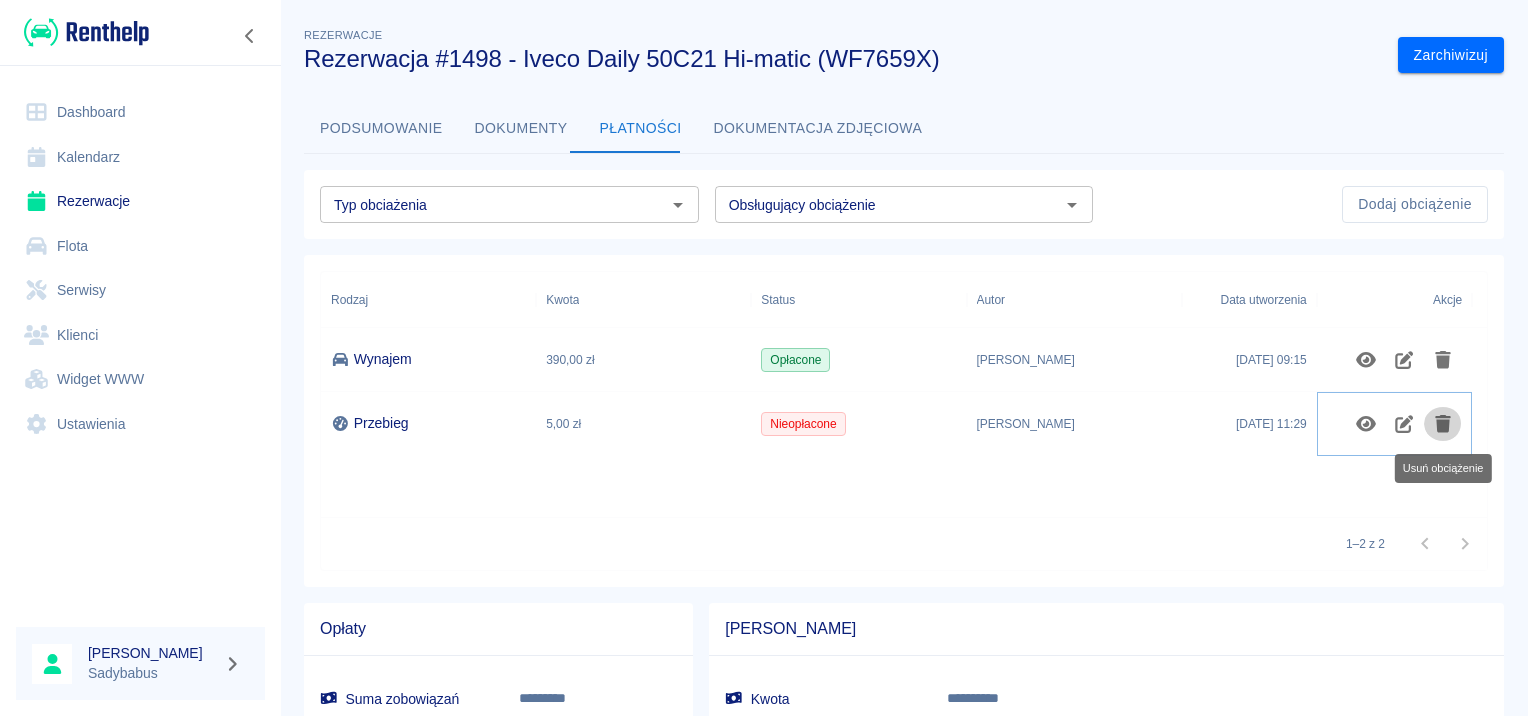 click 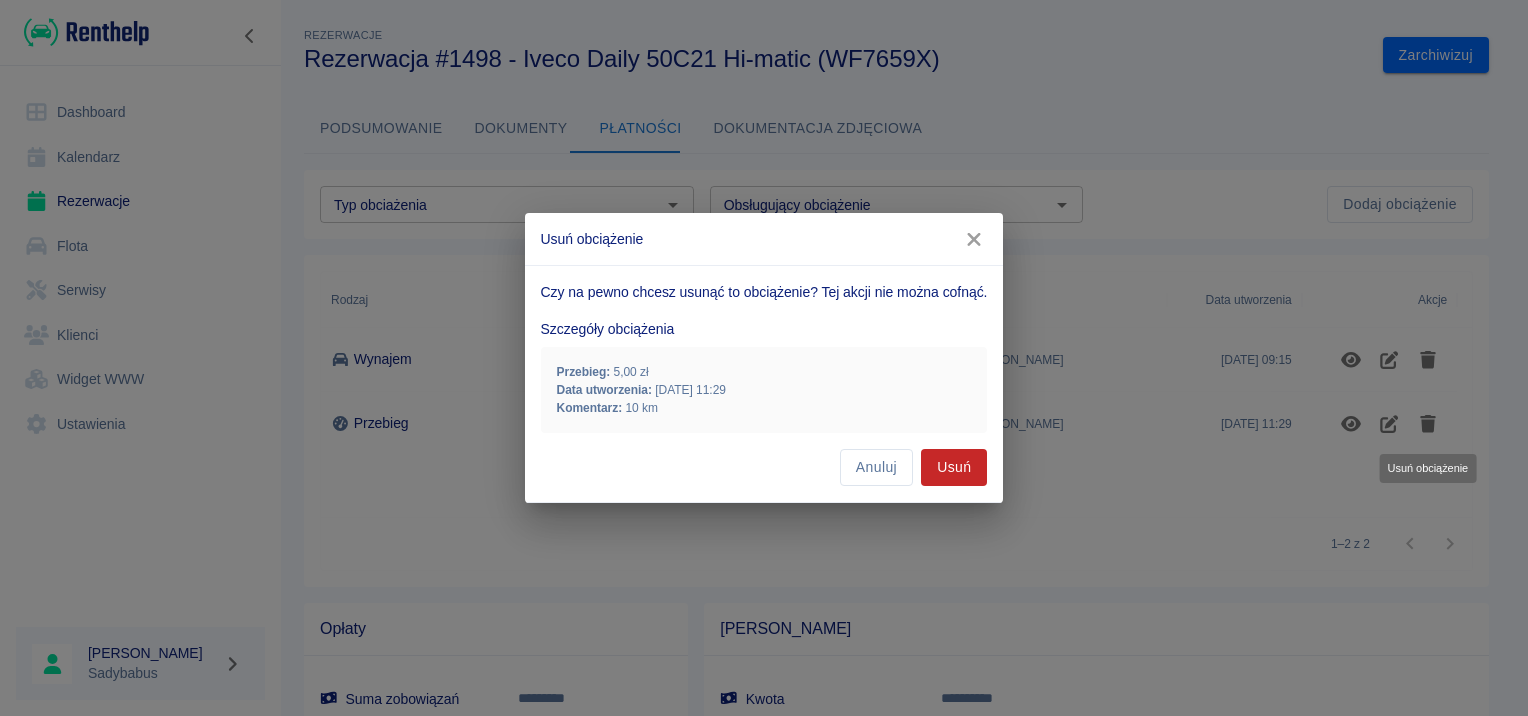 click on "Usuń" at bounding box center [954, 467] 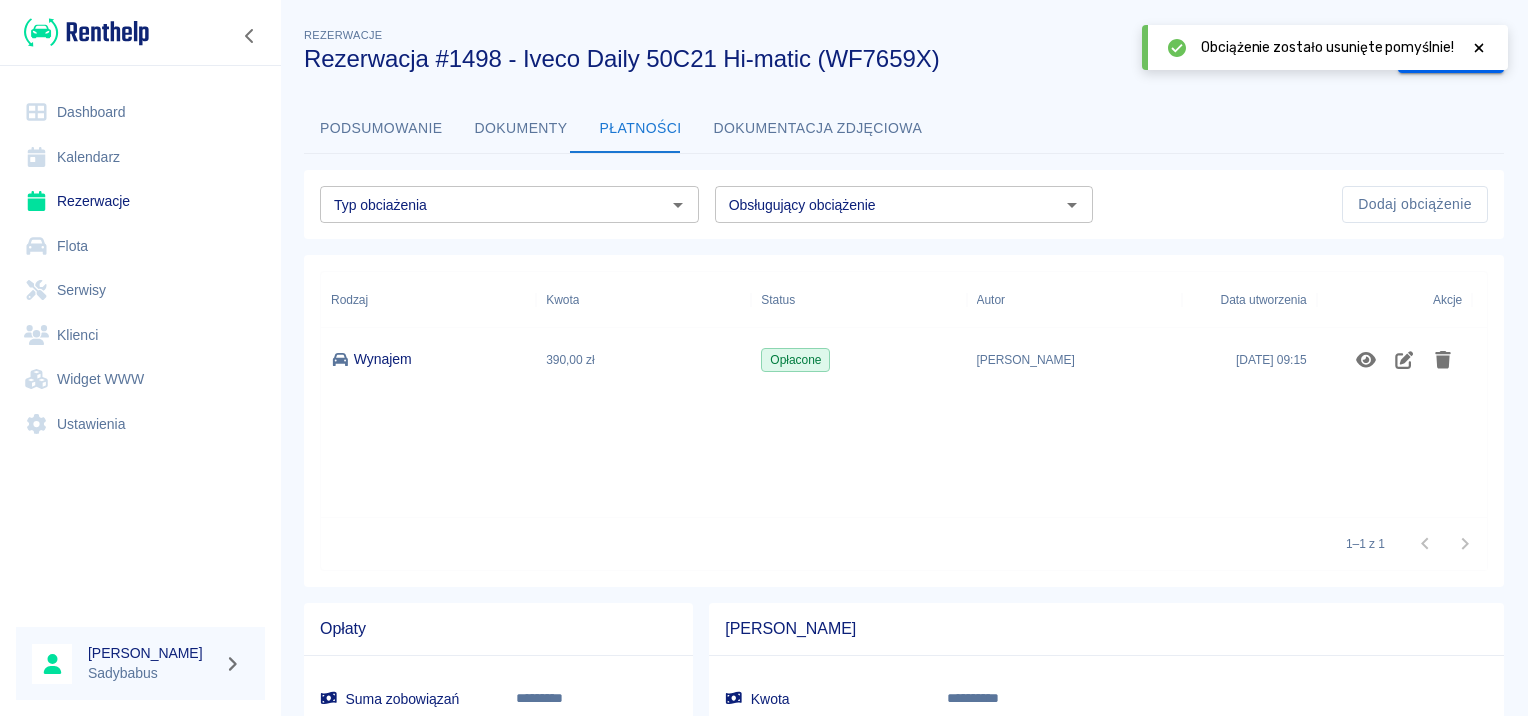 click on "Dokumenty" at bounding box center (521, 129) 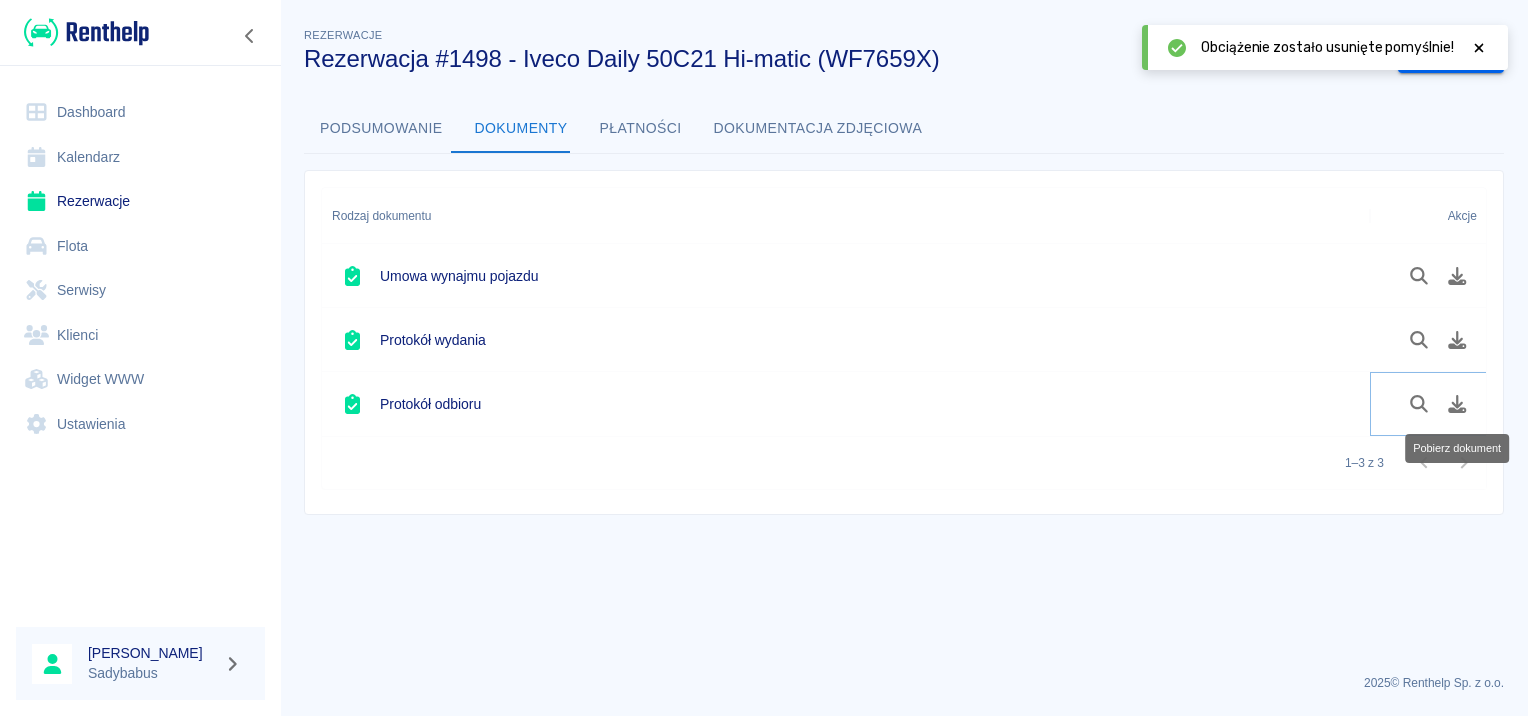 click 